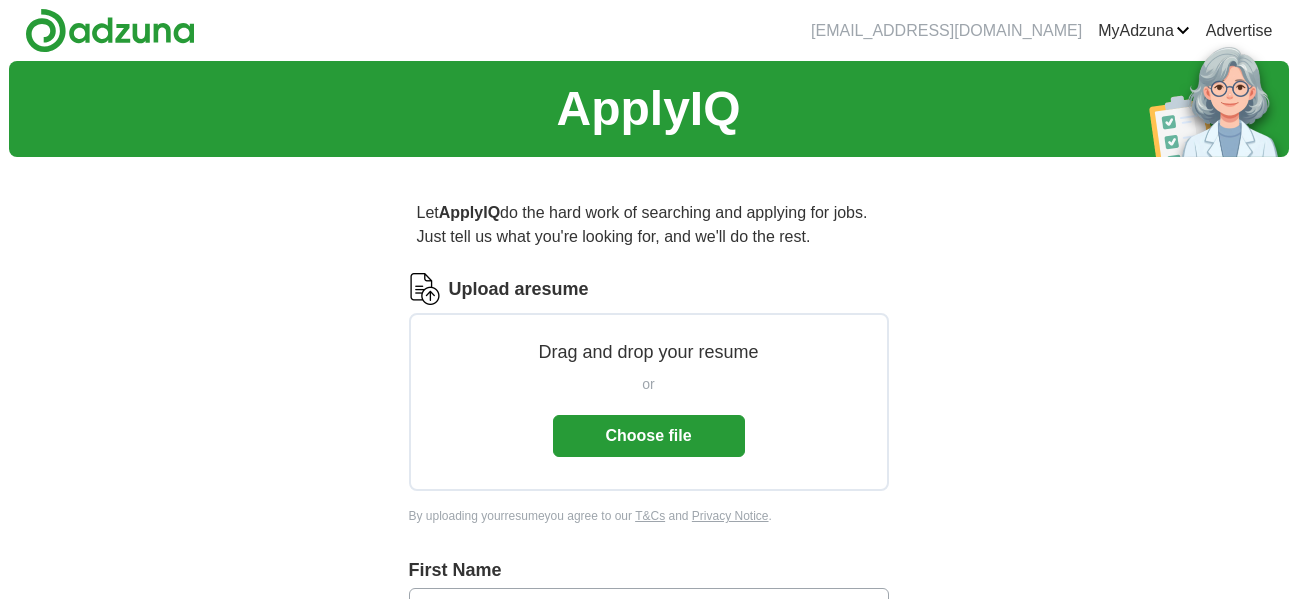 scroll, scrollTop: 600, scrollLeft: 0, axis: vertical 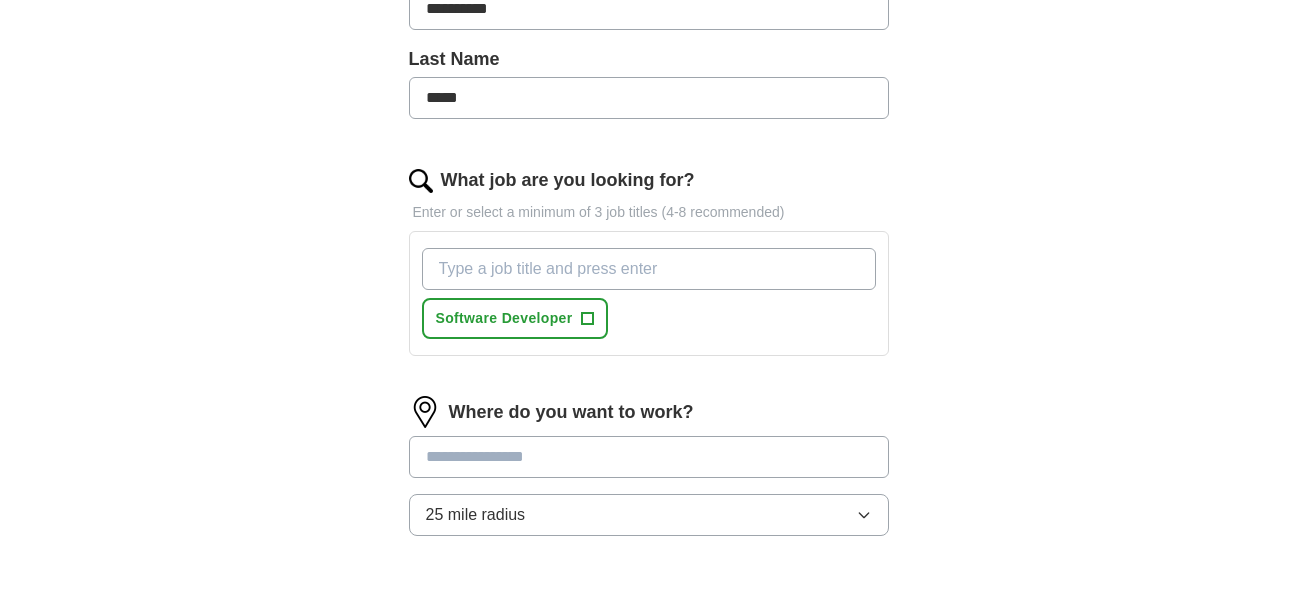 click on "What job are you looking for?" at bounding box center [649, 269] 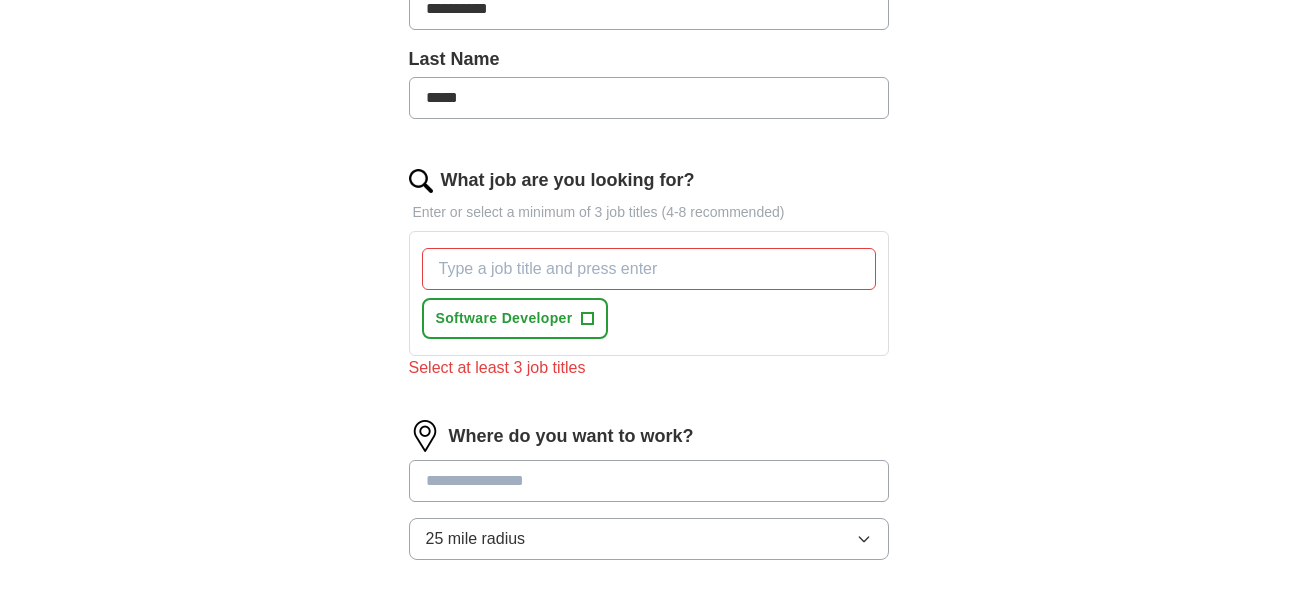 click on "Where do you want to work? 25 mile radius" at bounding box center (649, 498) 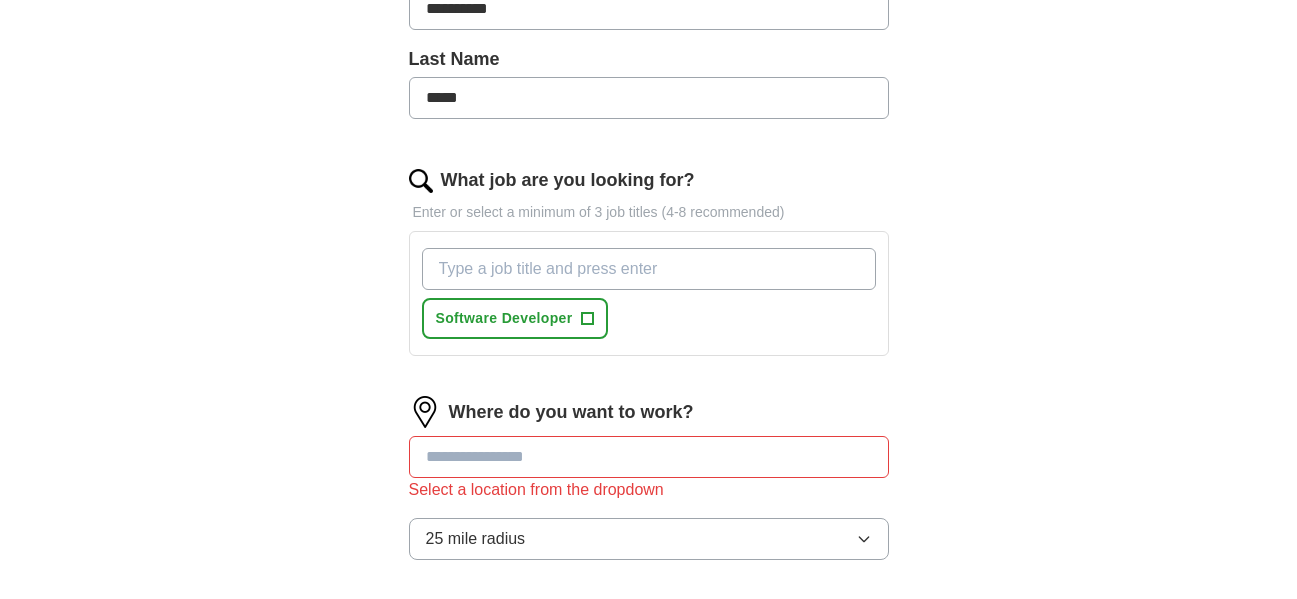 click on "What job are you looking for?" at bounding box center [649, 269] 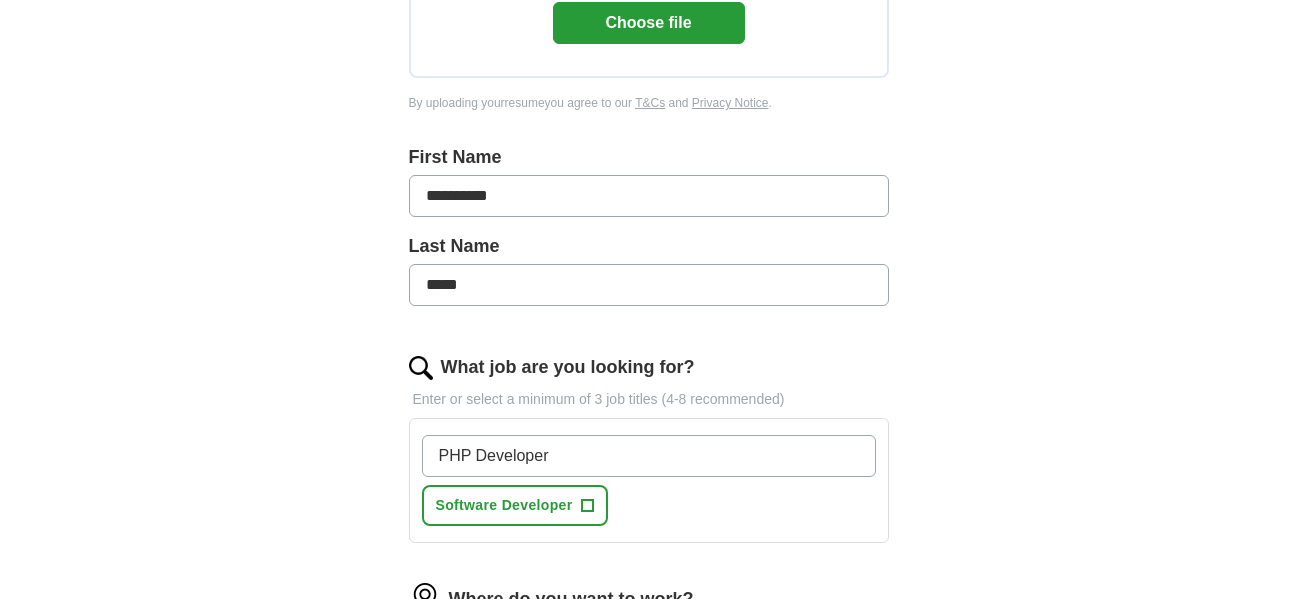 scroll, scrollTop: 200, scrollLeft: 0, axis: vertical 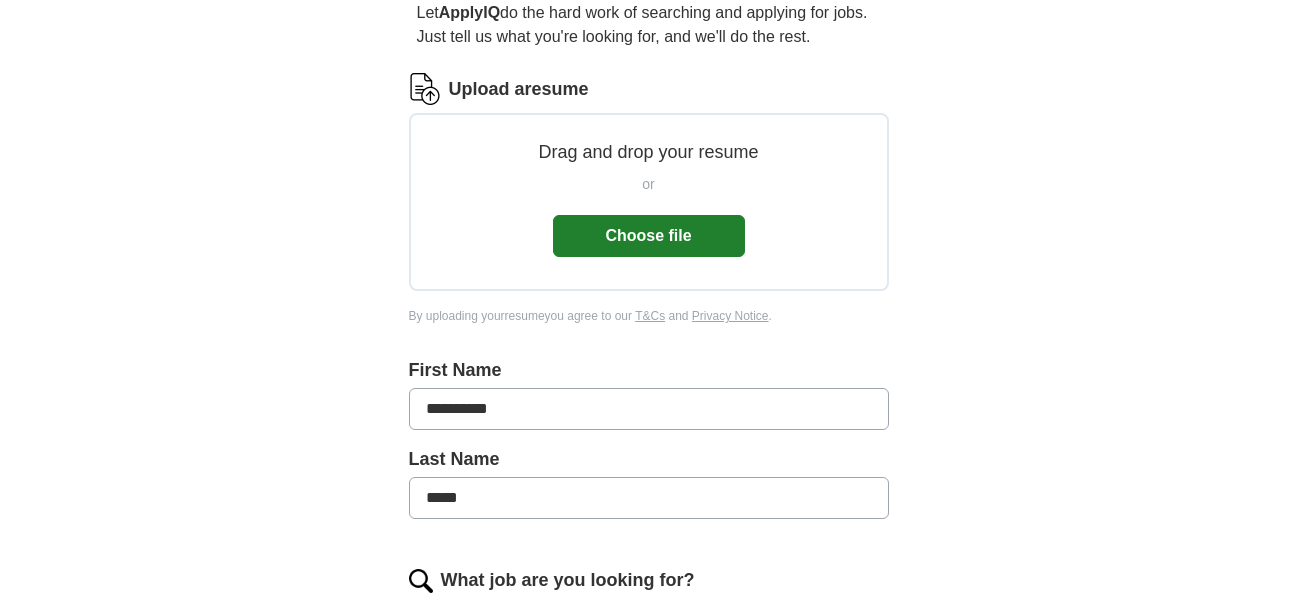 type on "PHP Developer" 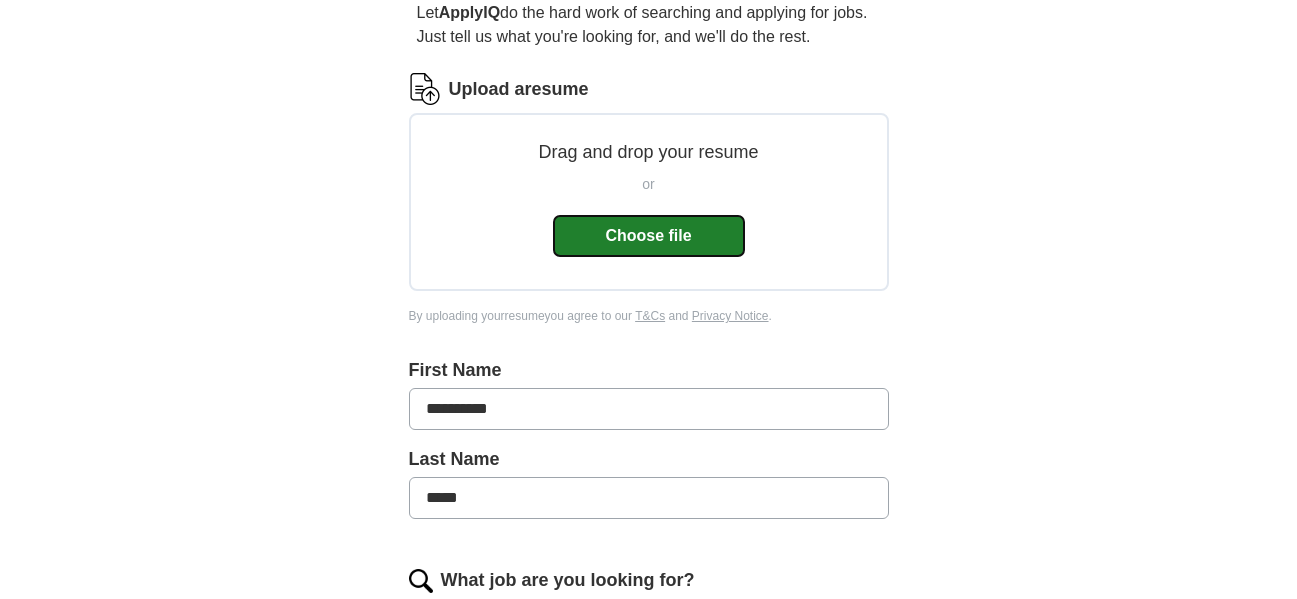 click on "Choose file" at bounding box center [649, 236] 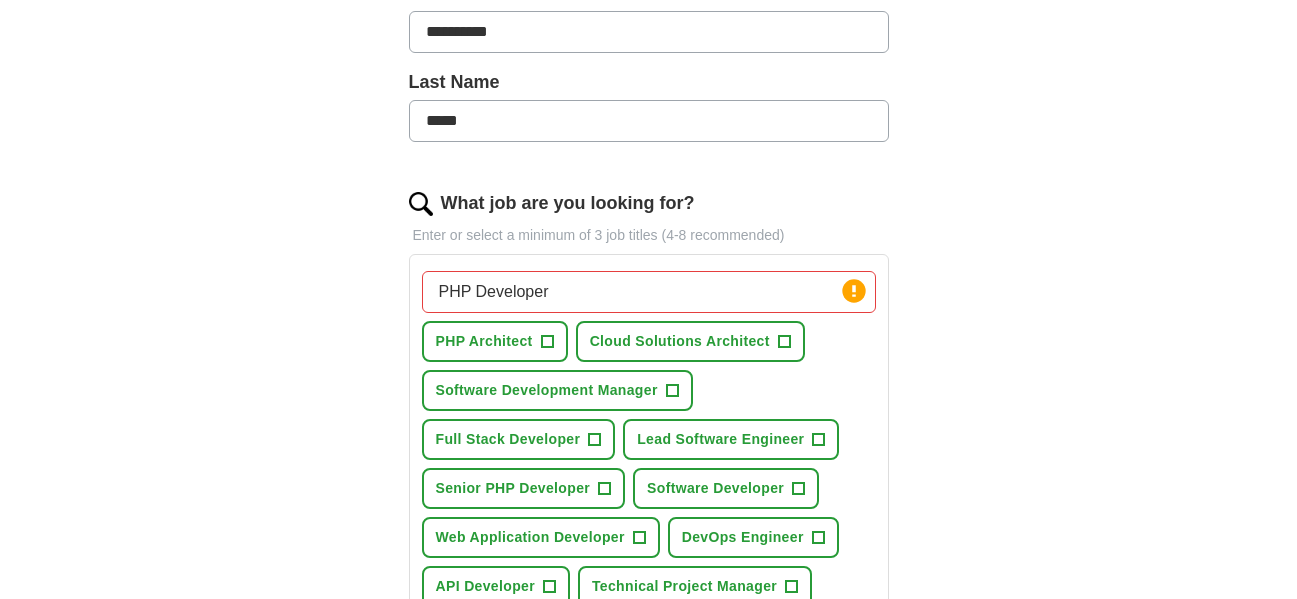 scroll, scrollTop: 500, scrollLeft: 0, axis: vertical 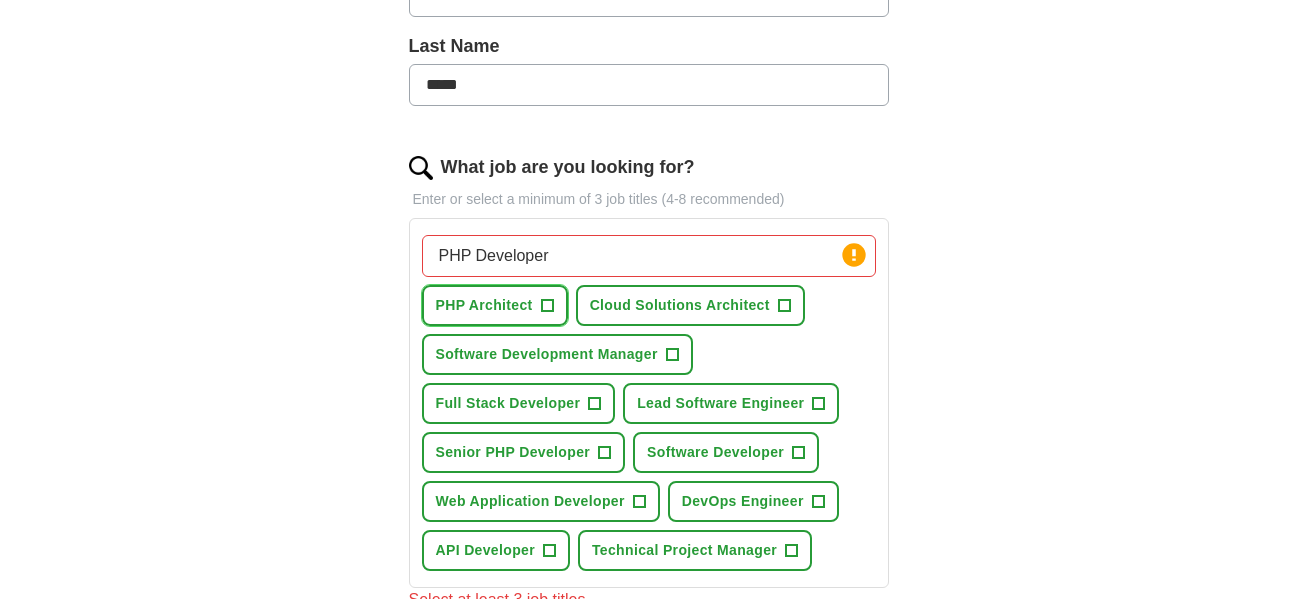 click on "+" at bounding box center (547, 306) 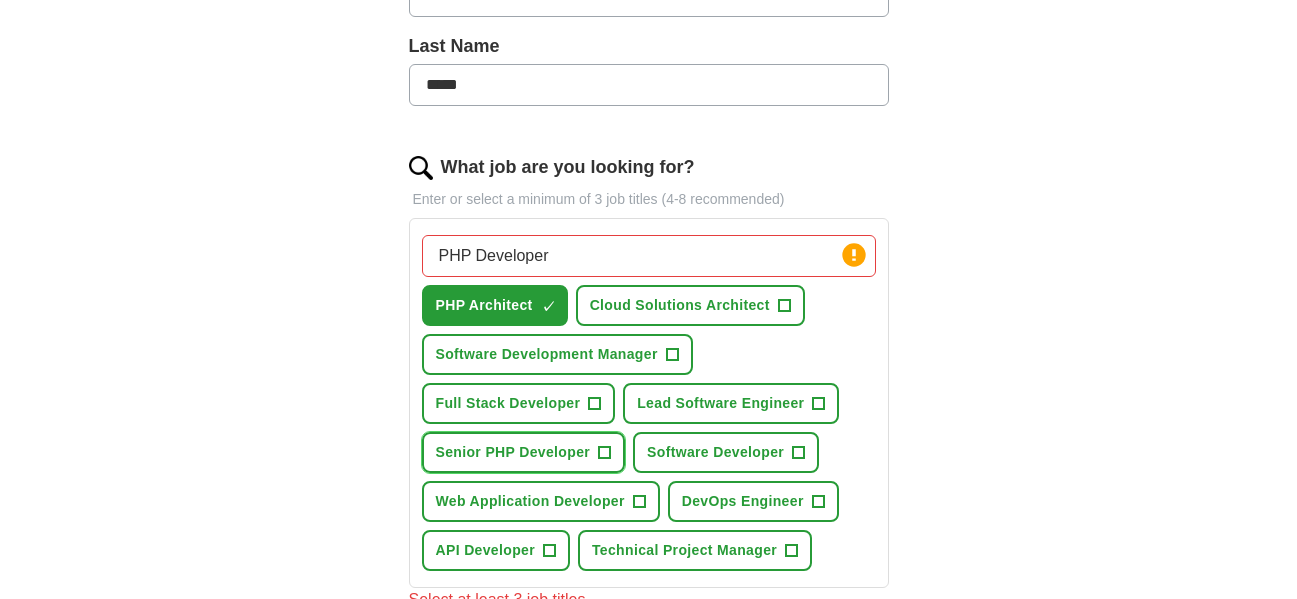 click on "+" at bounding box center [605, 453] 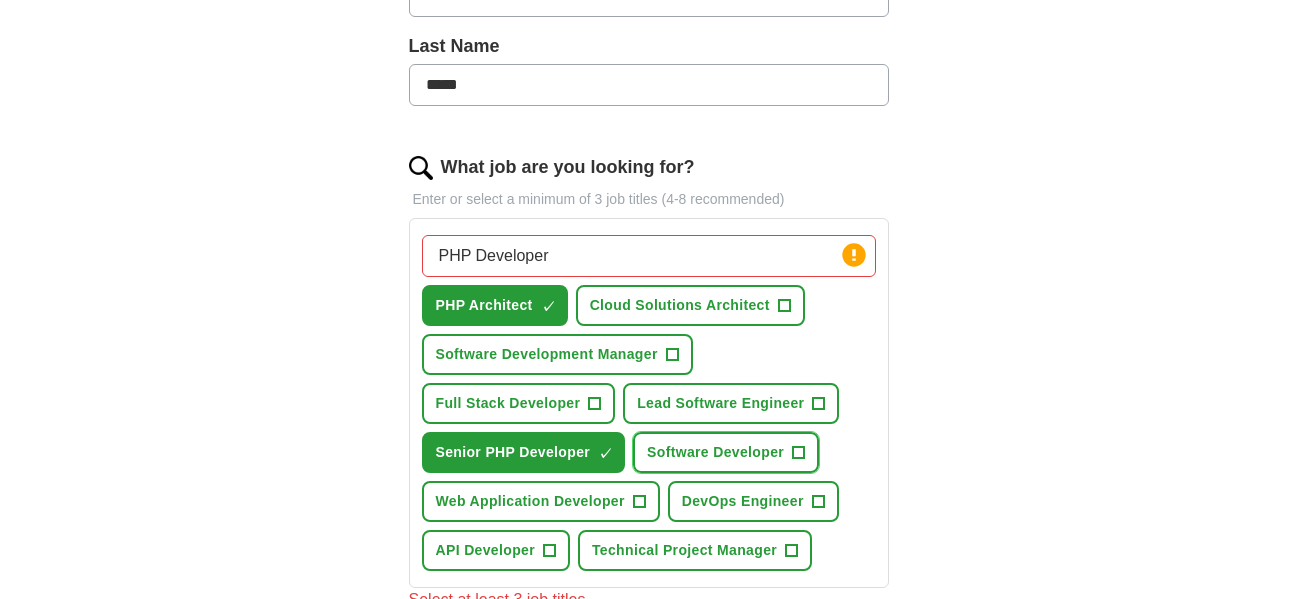 click on "+" at bounding box center (799, 453) 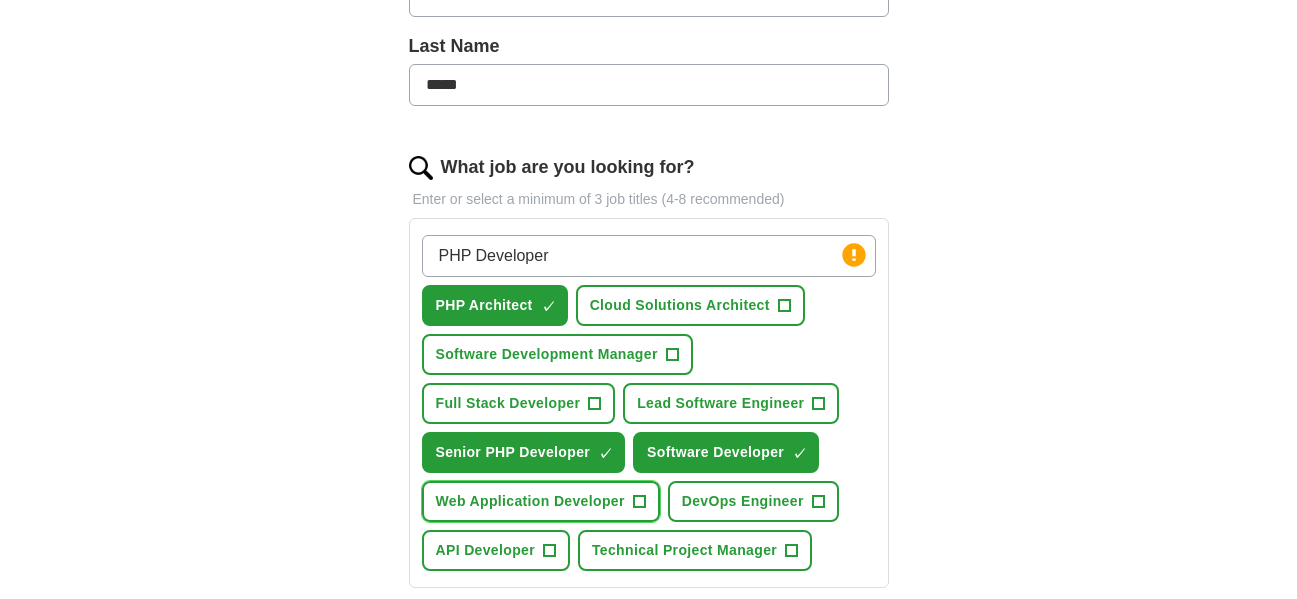 click on "+" at bounding box center [639, 502] 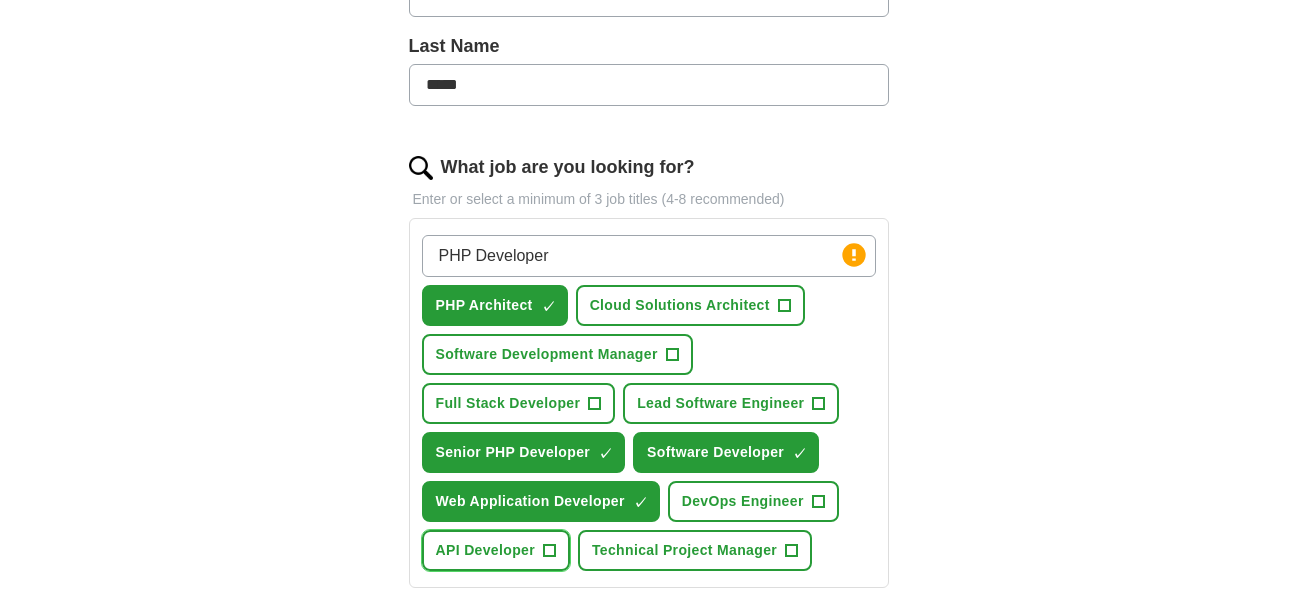 click on "+" at bounding box center (549, 551) 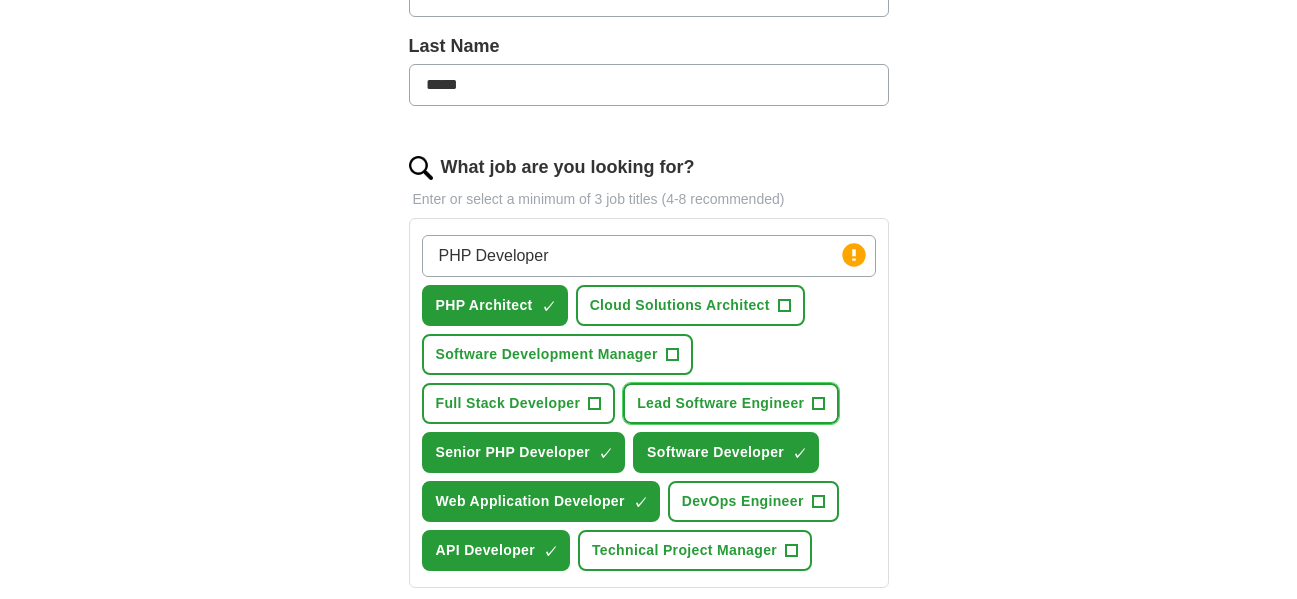 click on "+" at bounding box center [819, 404] 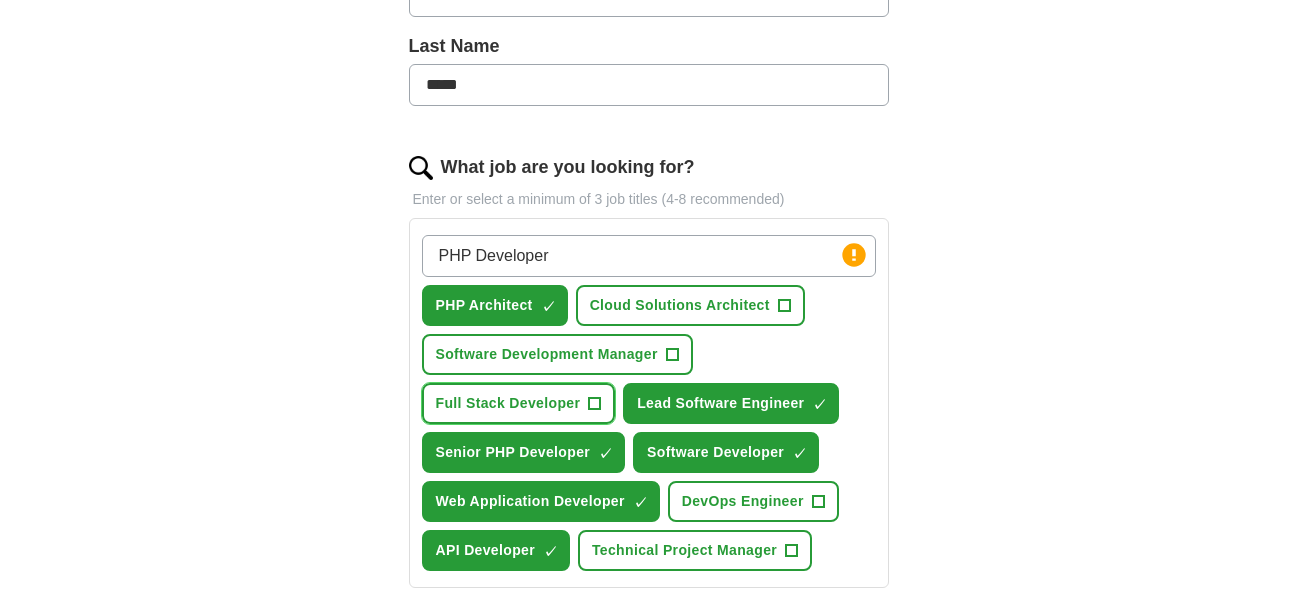 click on "Full Stack Developer +" at bounding box center (519, 403) 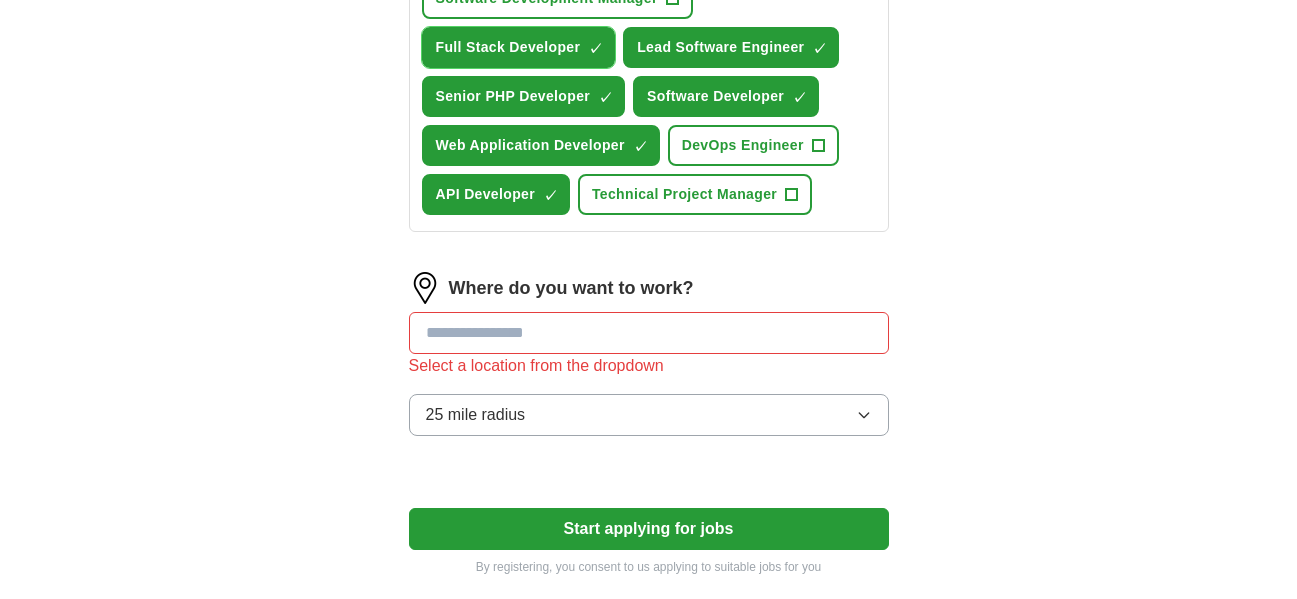scroll, scrollTop: 900, scrollLeft: 0, axis: vertical 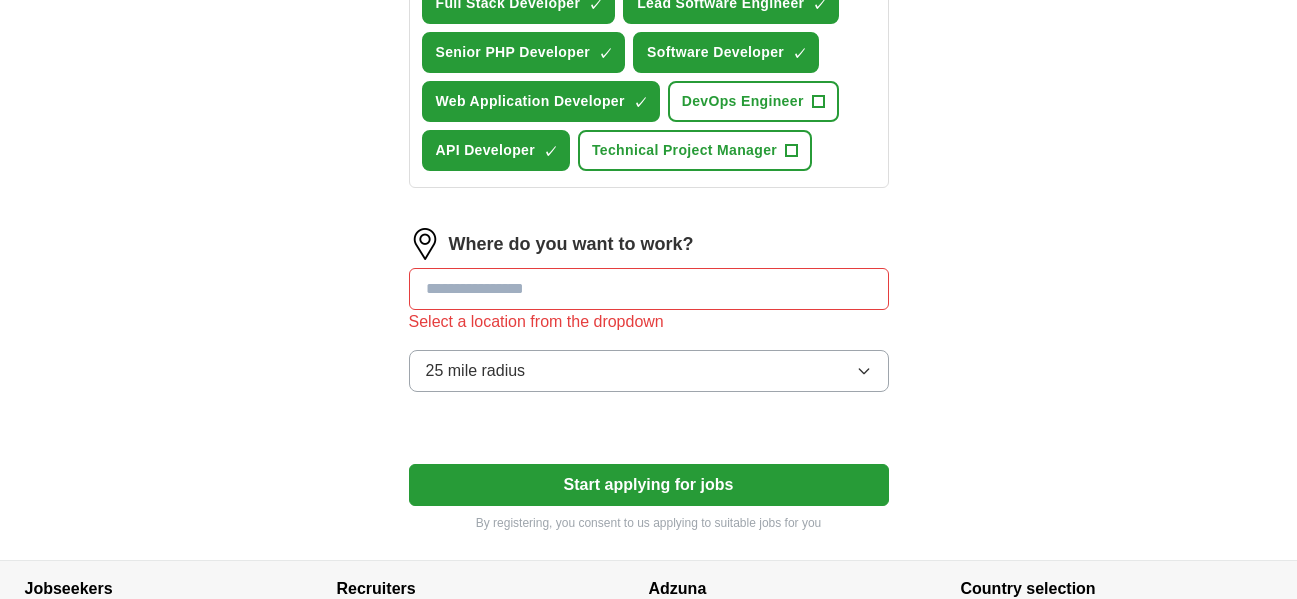 click at bounding box center [649, 289] 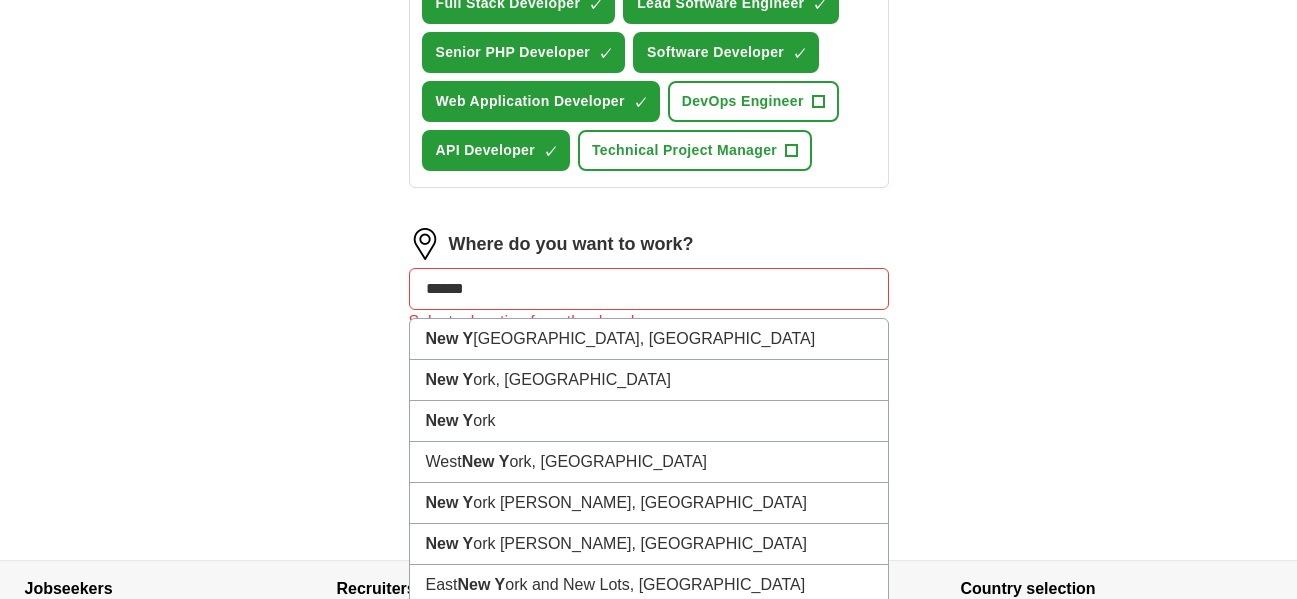 type on "*******" 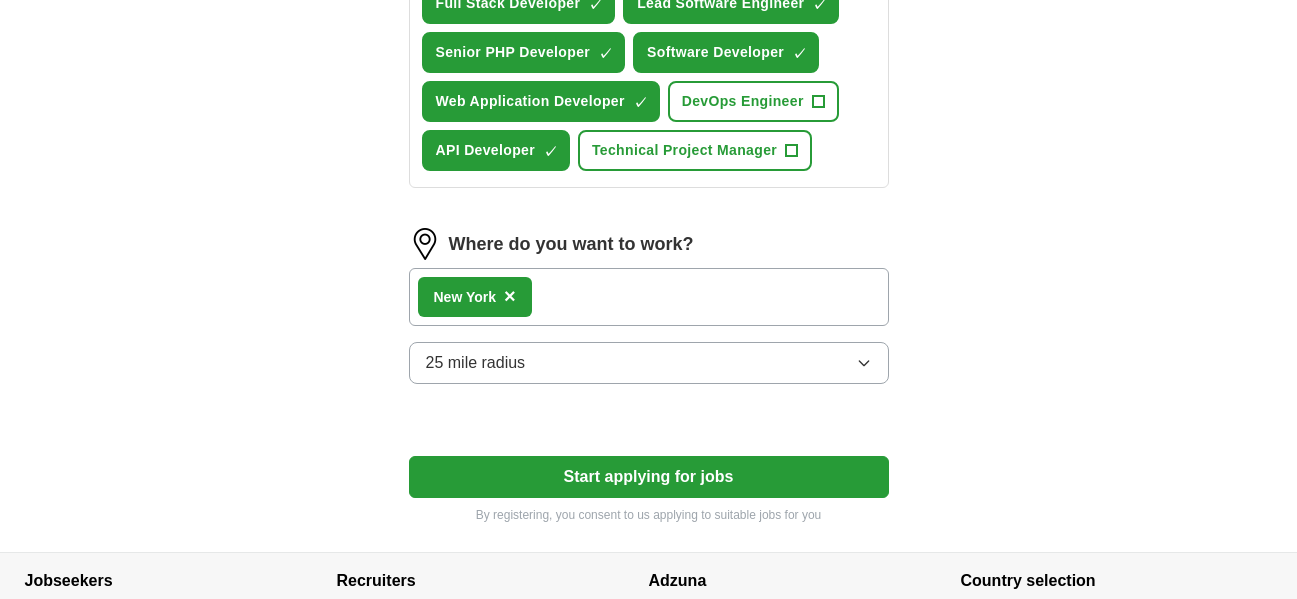 click on "New Yo rk ×" at bounding box center (649, 297) 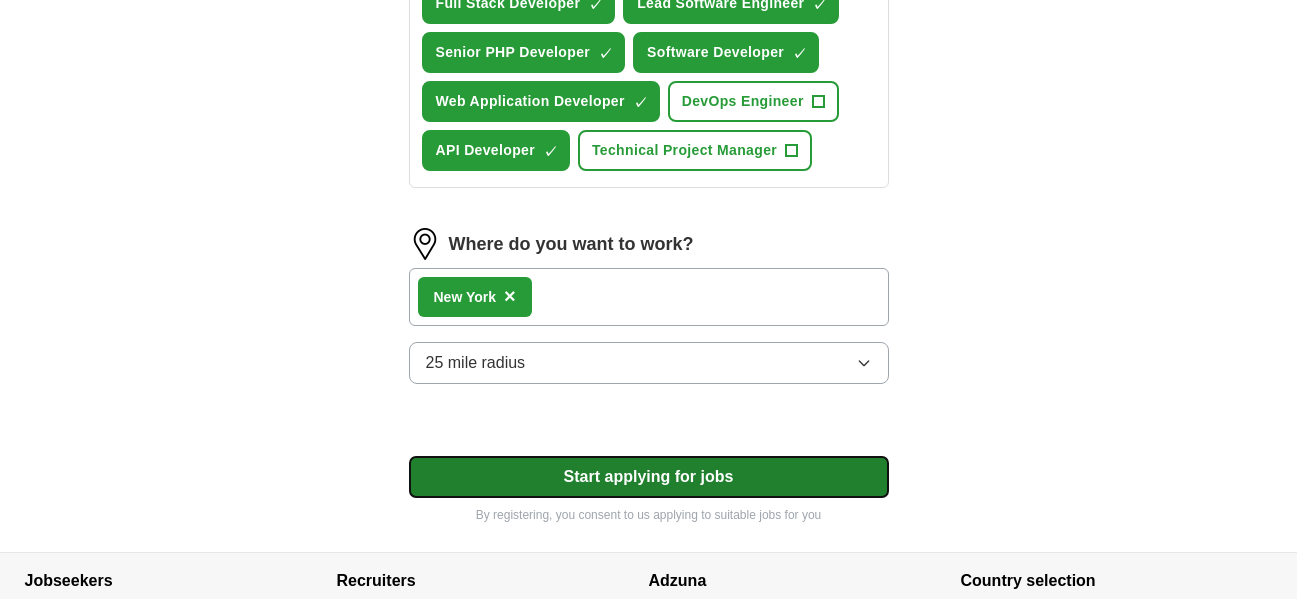 click on "Start applying for jobs" at bounding box center [649, 477] 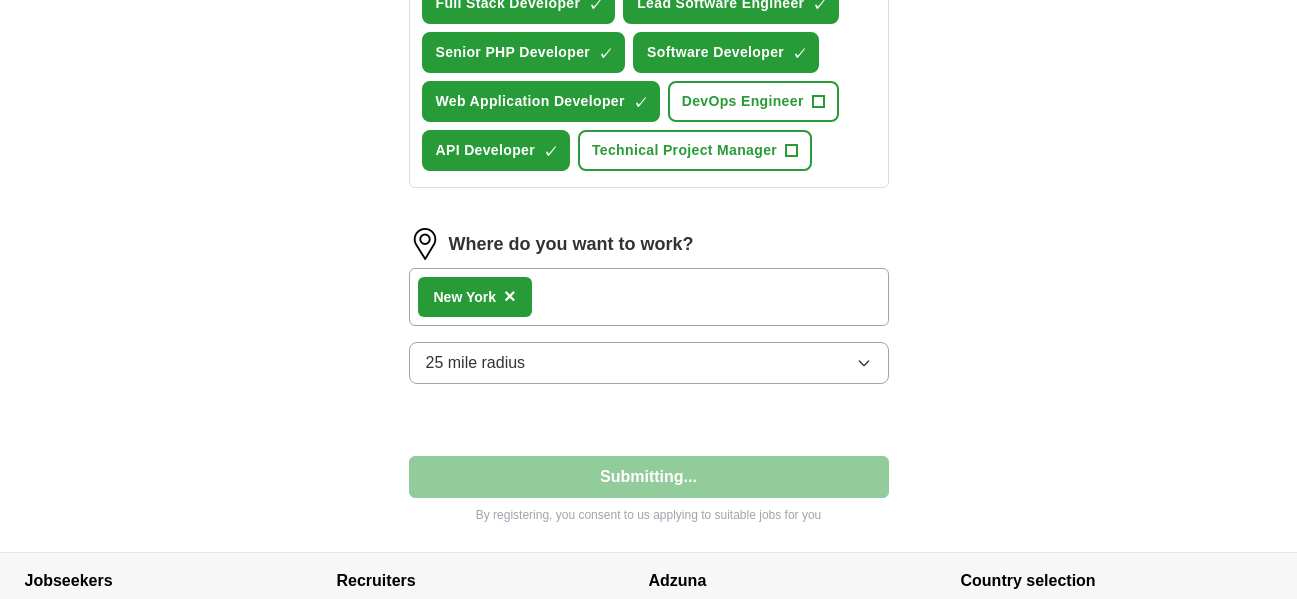 select on "**" 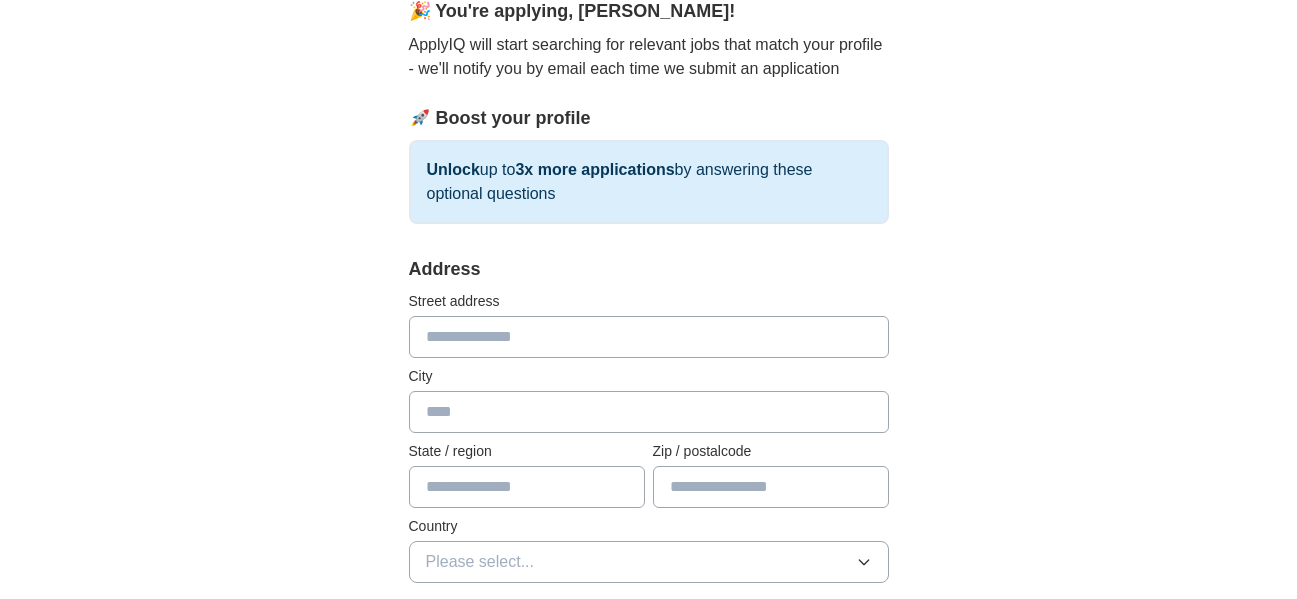scroll, scrollTop: 200, scrollLeft: 0, axis: vertical 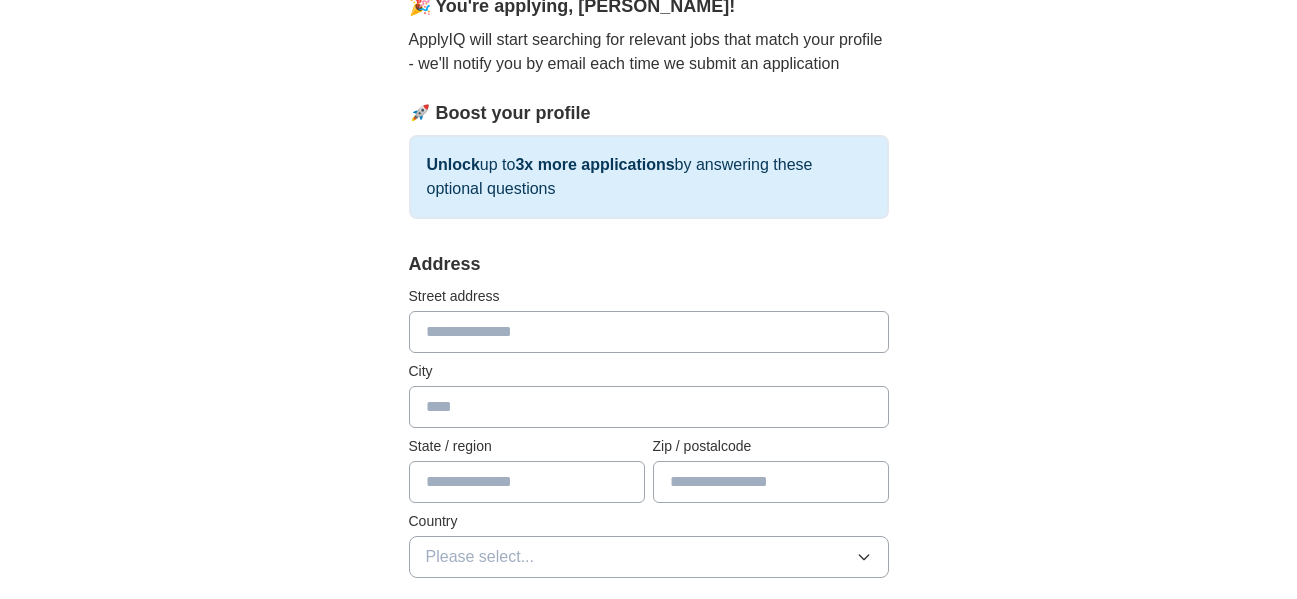click at bounding box center [649, 332] 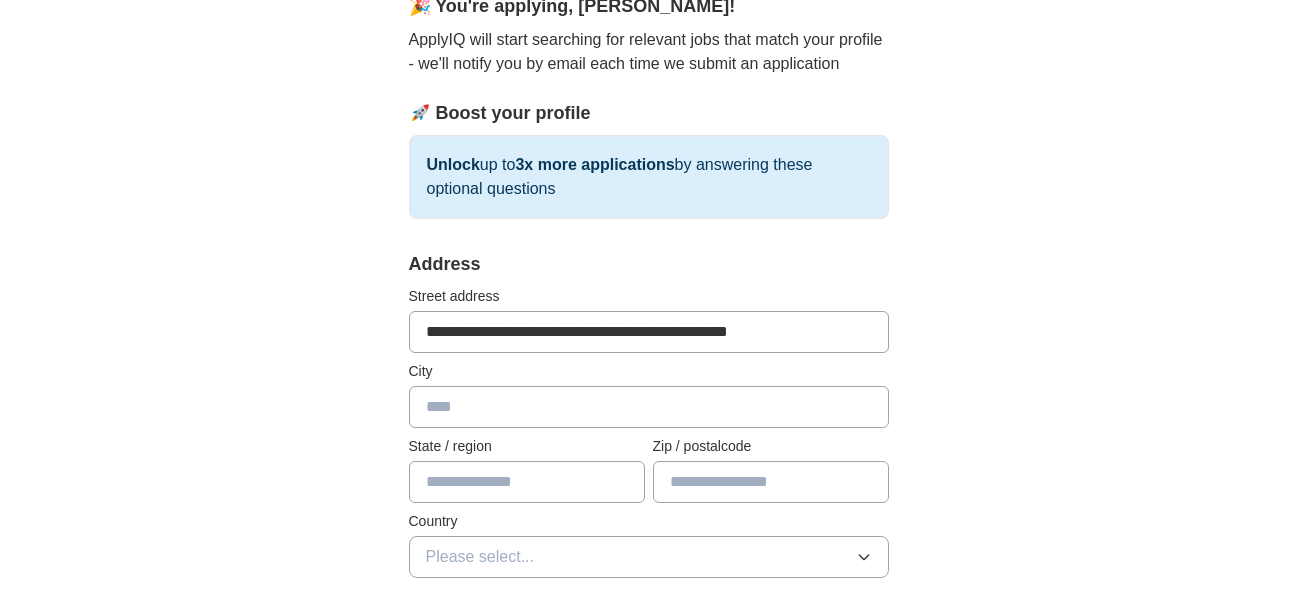 drag, startPoint x: 579, startPoint y: 329, endPoint x: 651, endPoint y: 319, distance: 72.691124 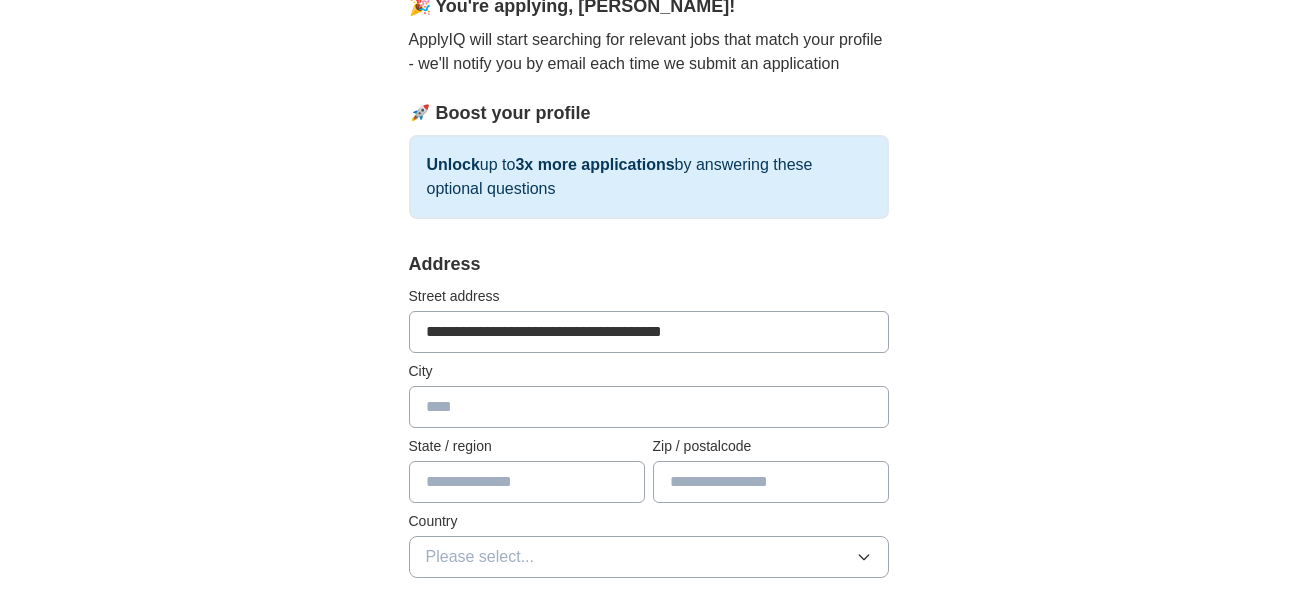type on "**********" 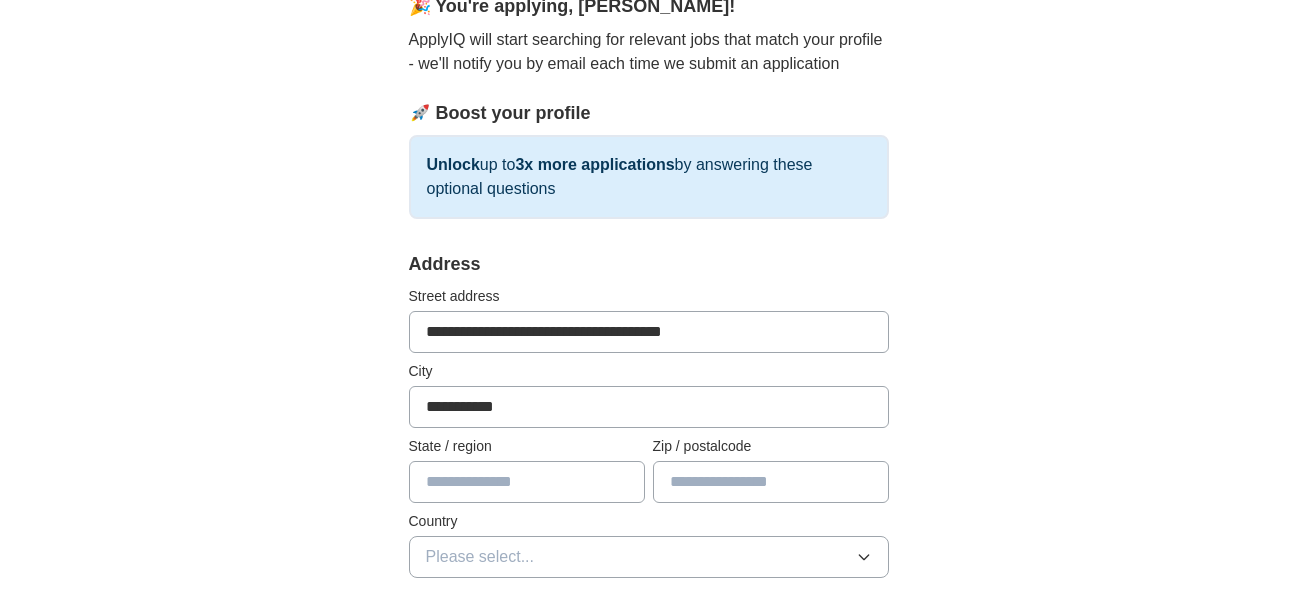 type on "**********" 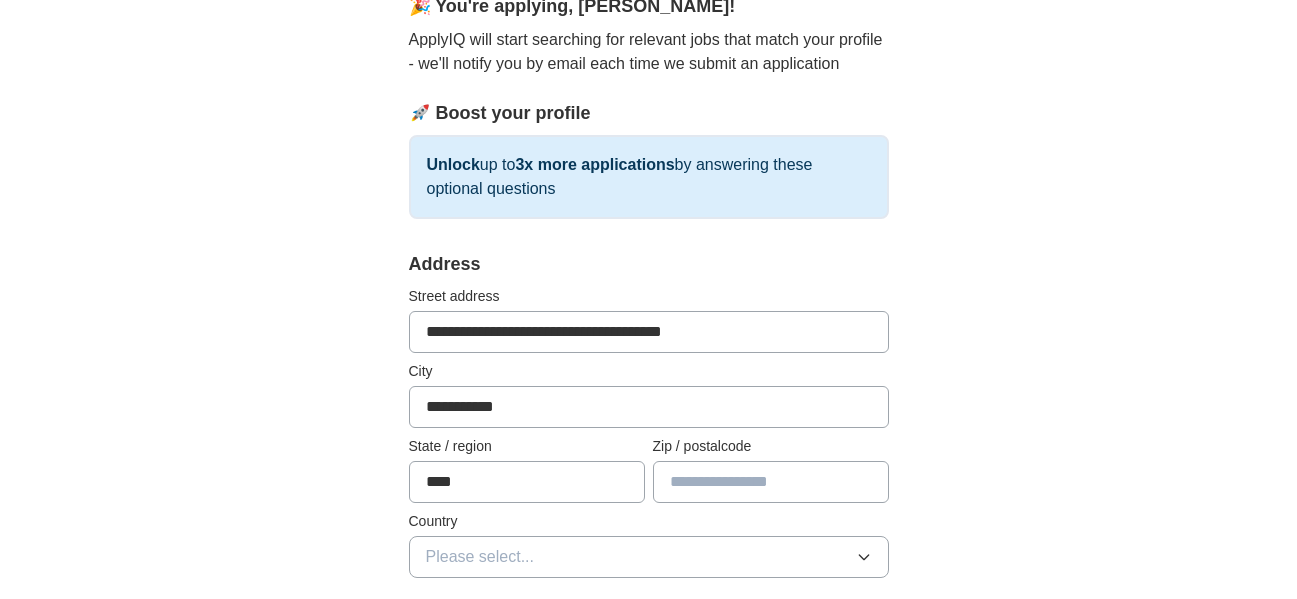 type on "***" 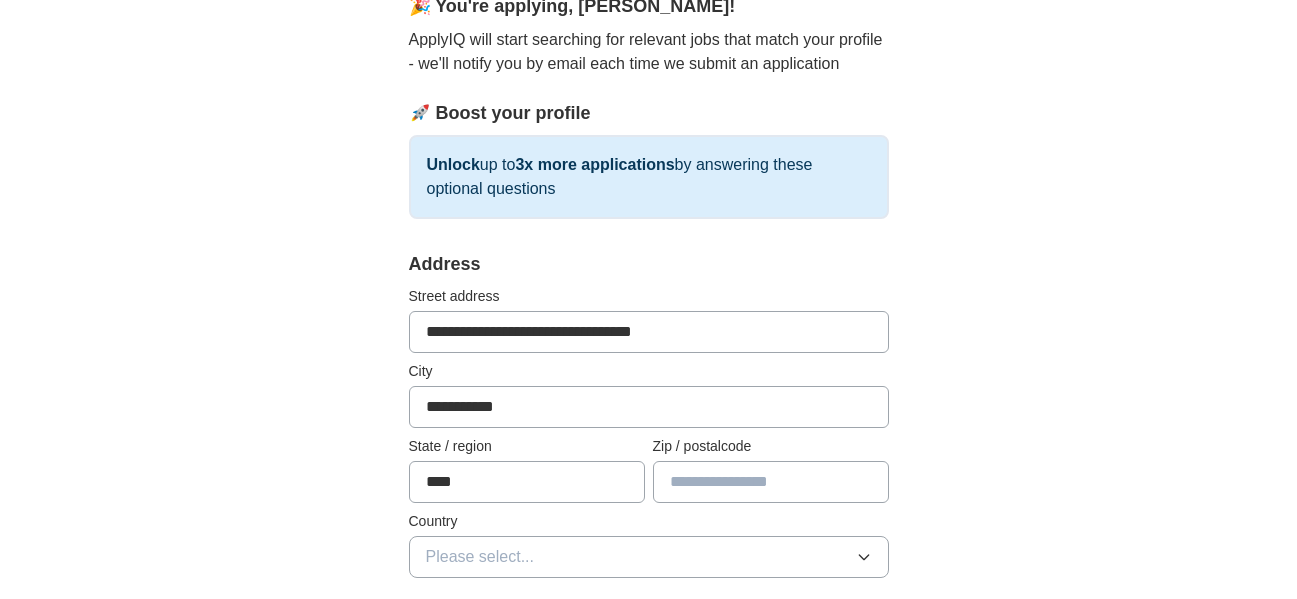 type on "**********" 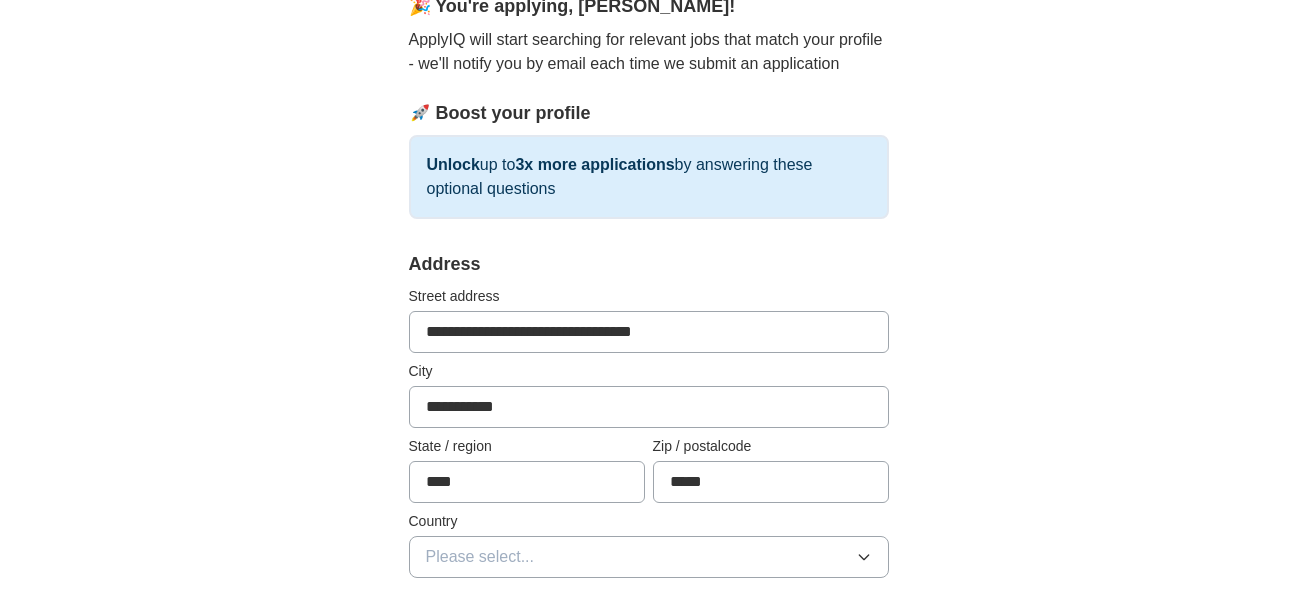 type on "*****" 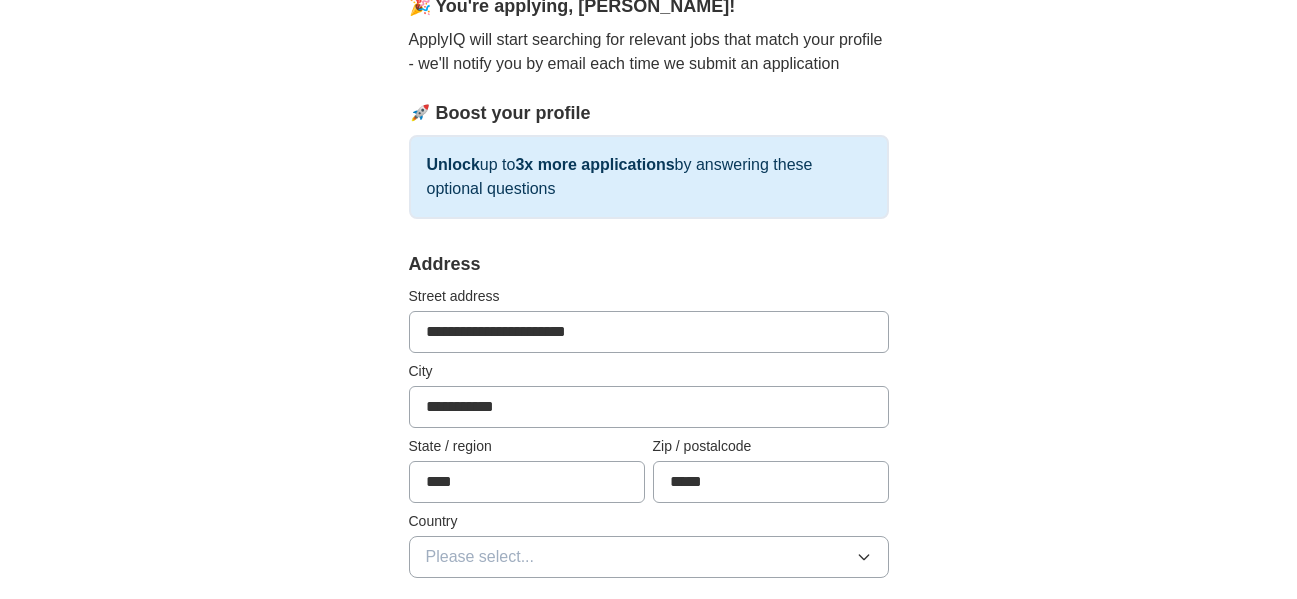type on "**********" 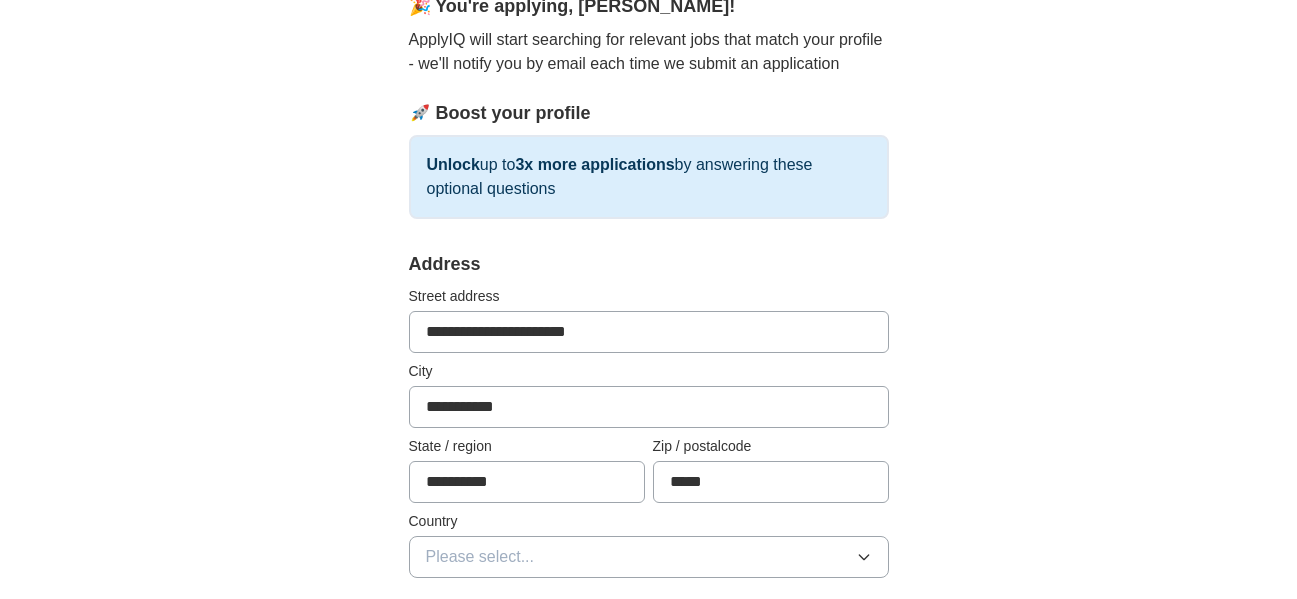 type on "**********" 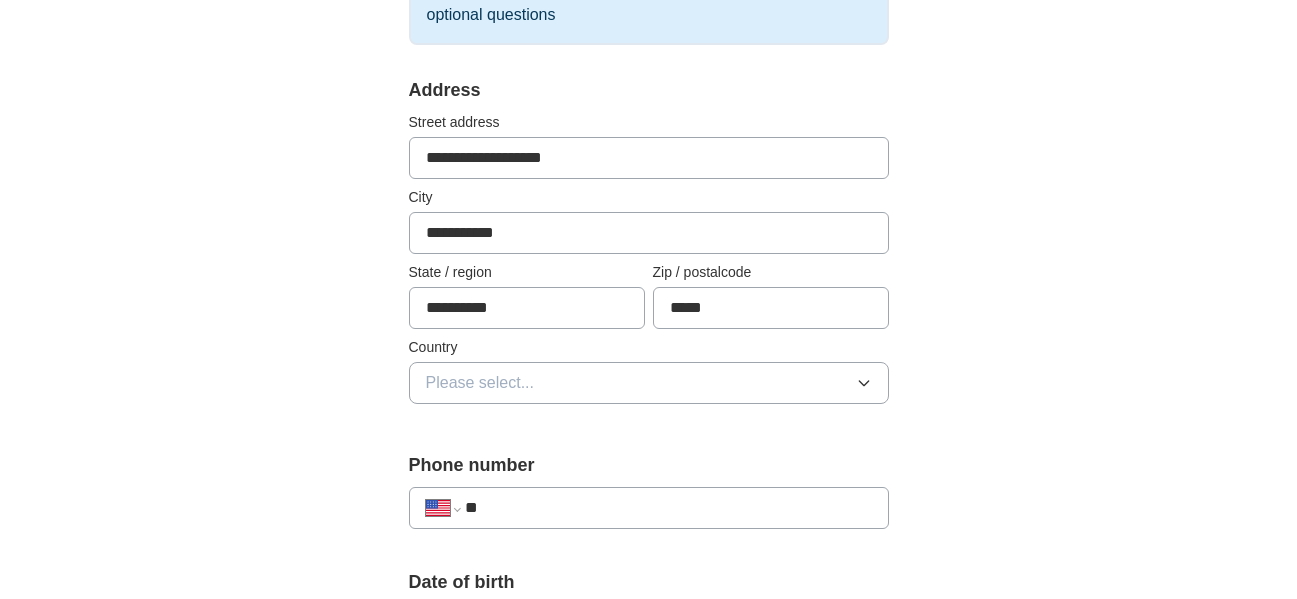 scroll, scrollTop: 400, scrollLeft: 0, axis: vertical 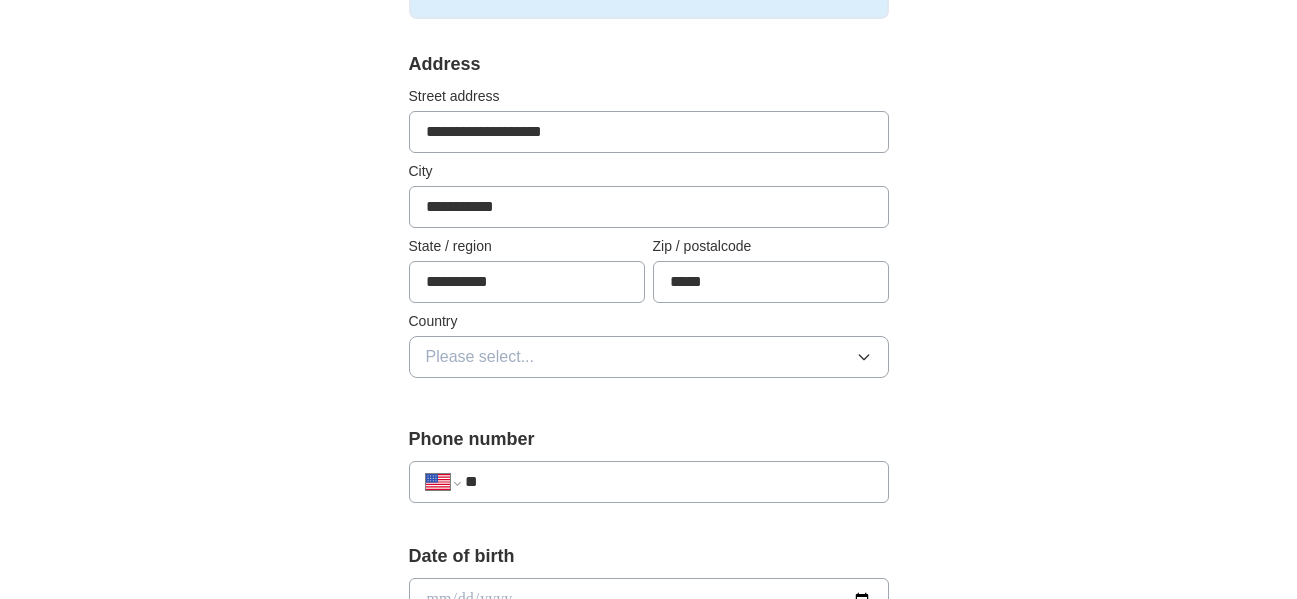type on "**********" 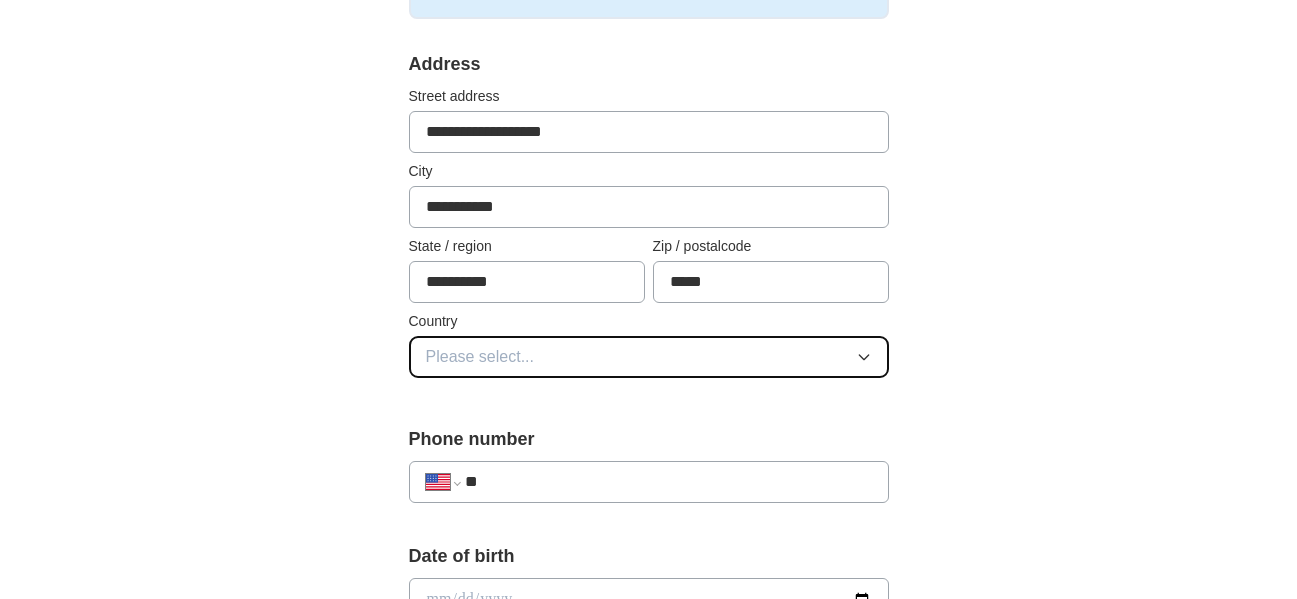 click on "Please select..." at bounding box center [649, 357] 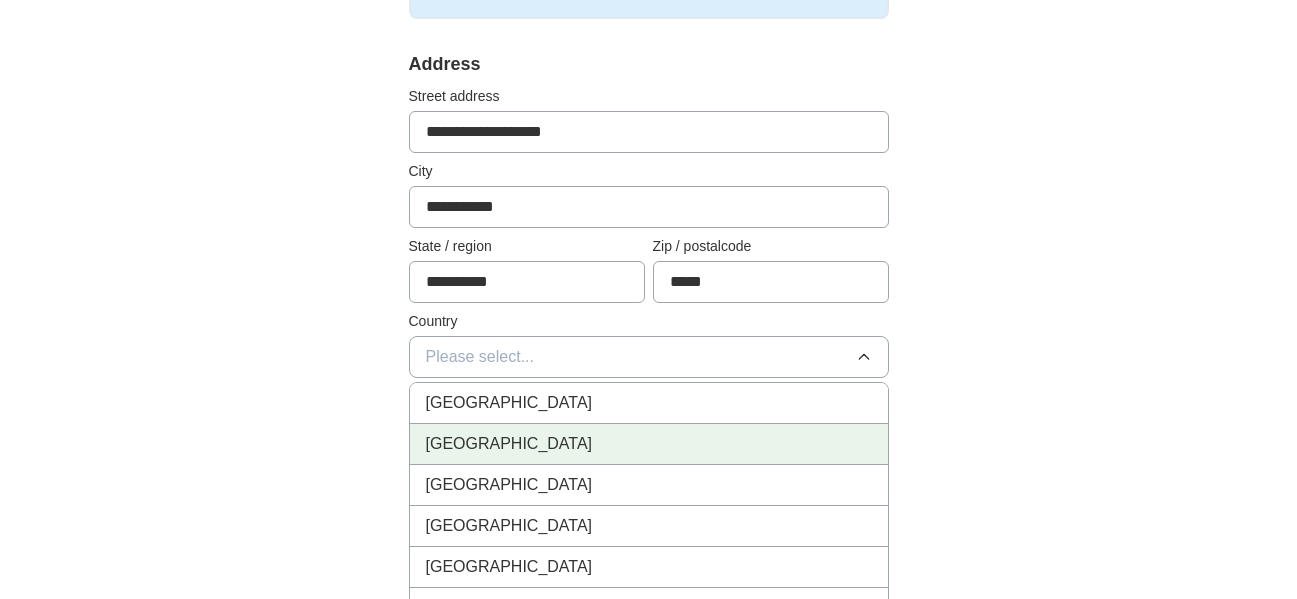 click on "[GEOGRAPHIC_DATA]" at bounding box center [509, 444] 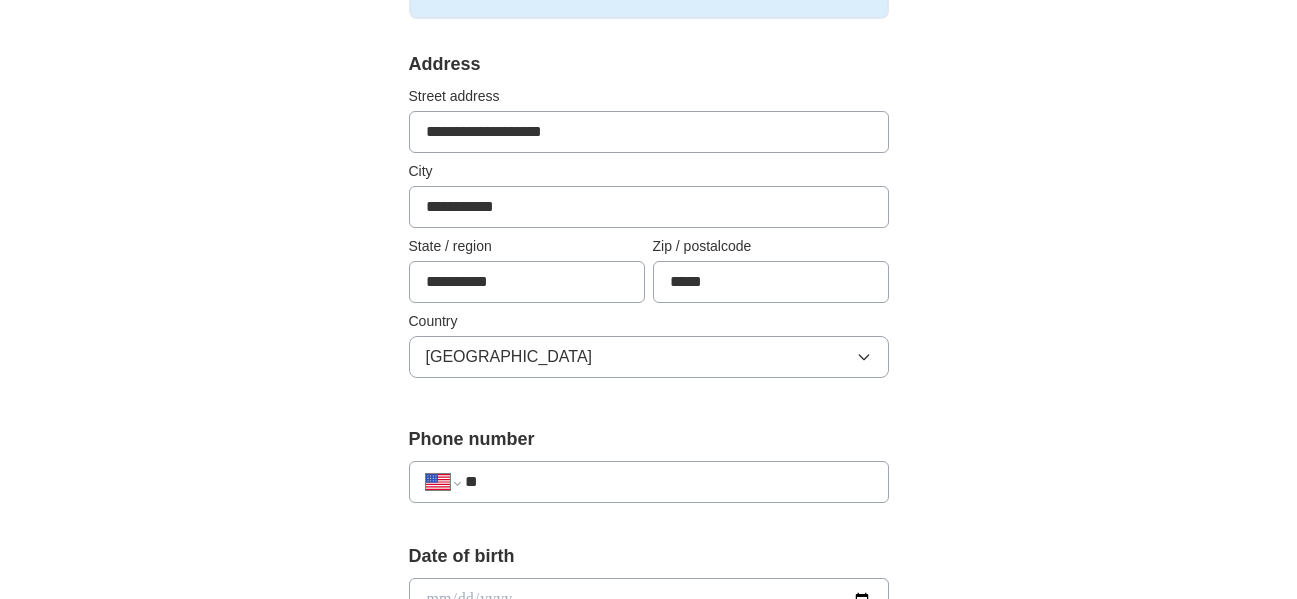 click on "**" at bounding box center (668, 482) 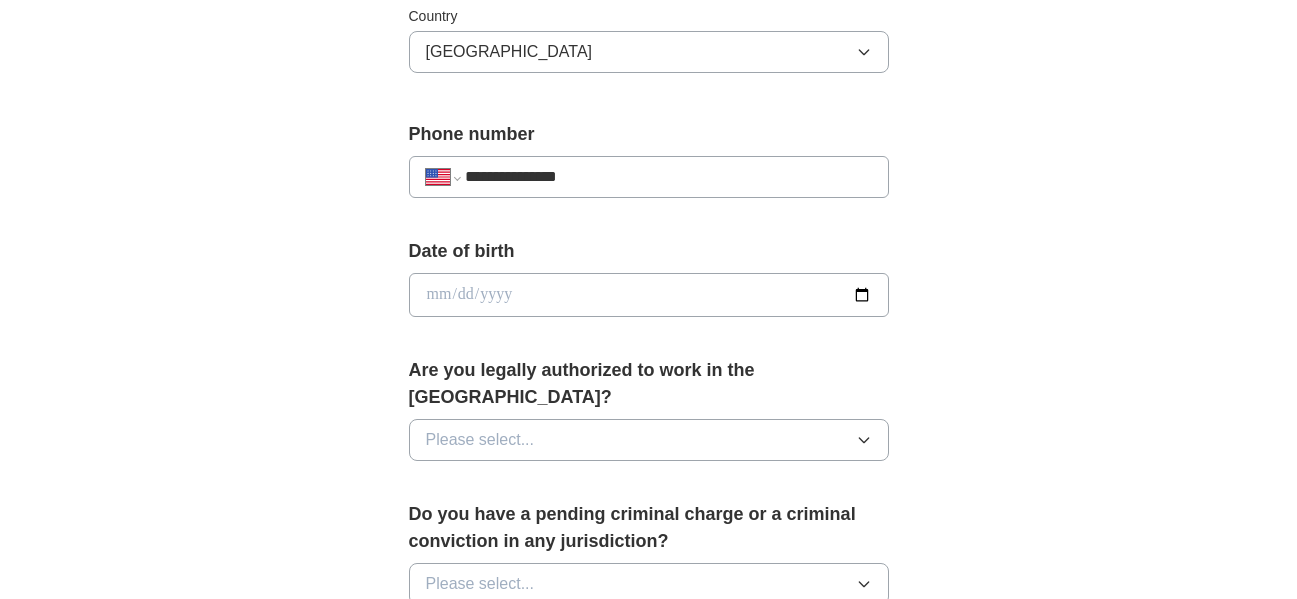 scroll, scrollTop: 800, scrollLeft: 0, axis: vertical 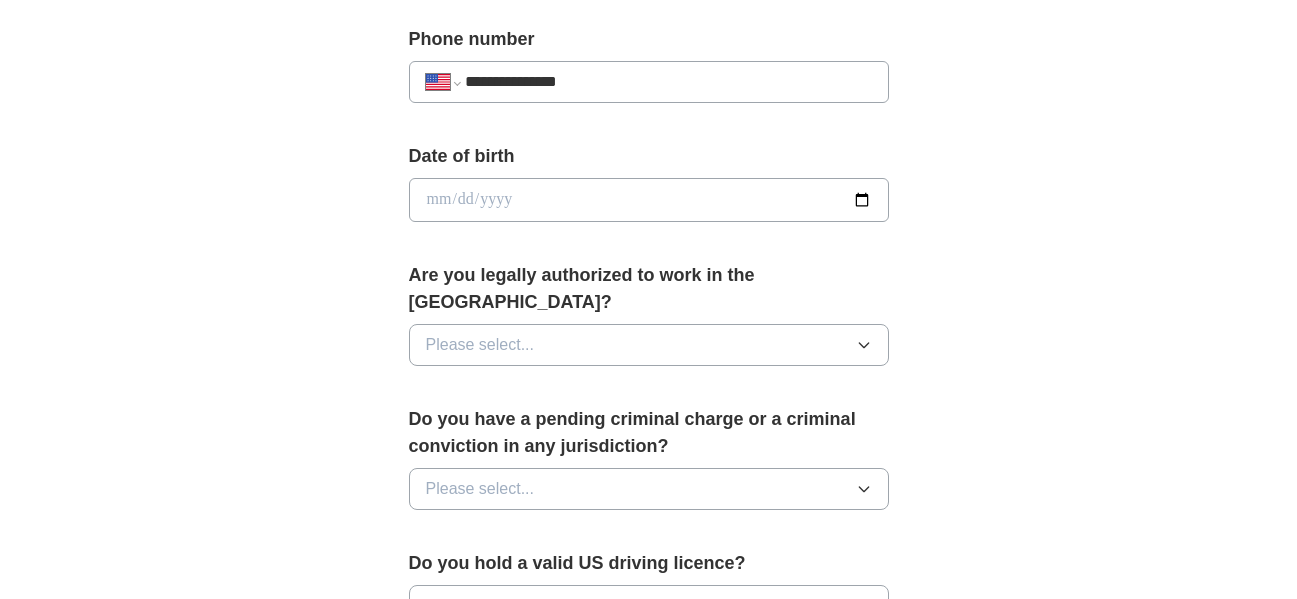 type on "**********" 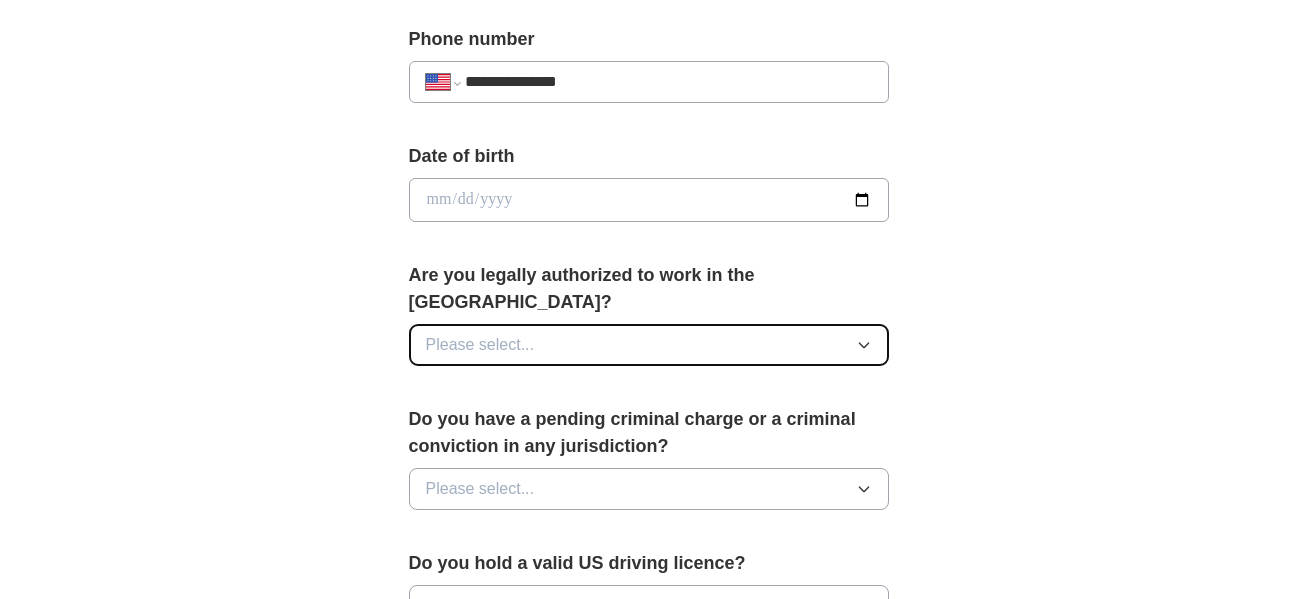 click on "Please select..." at bounding box center (480, 345) 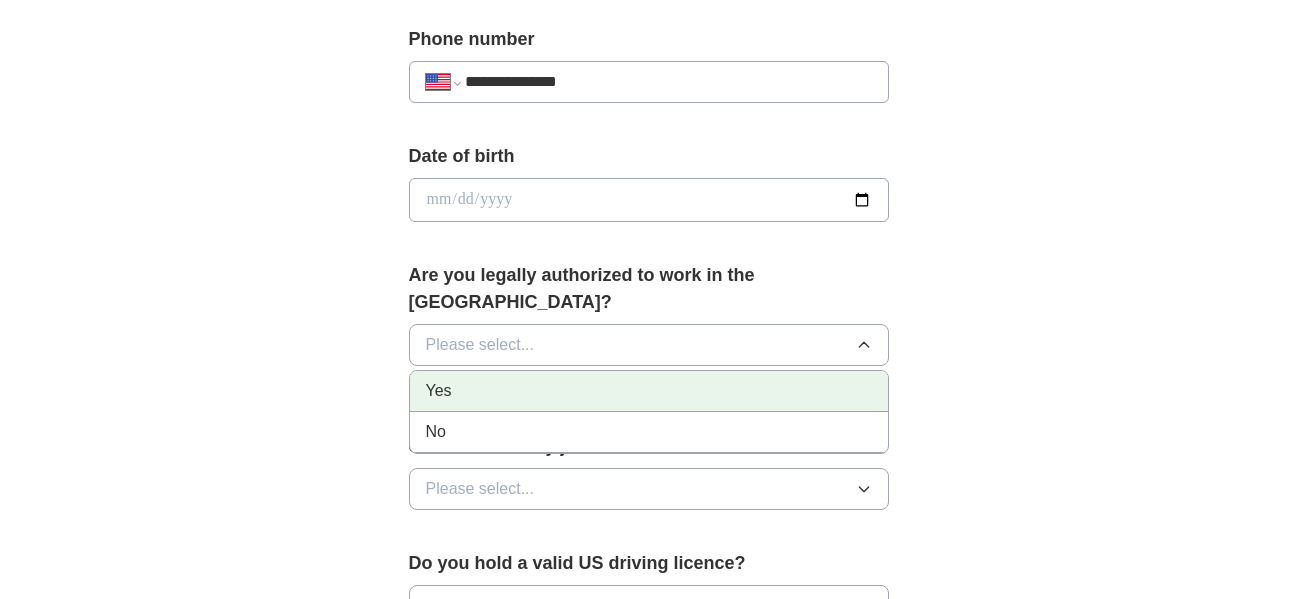 click on "Yes" at bounding box center (649, 391) 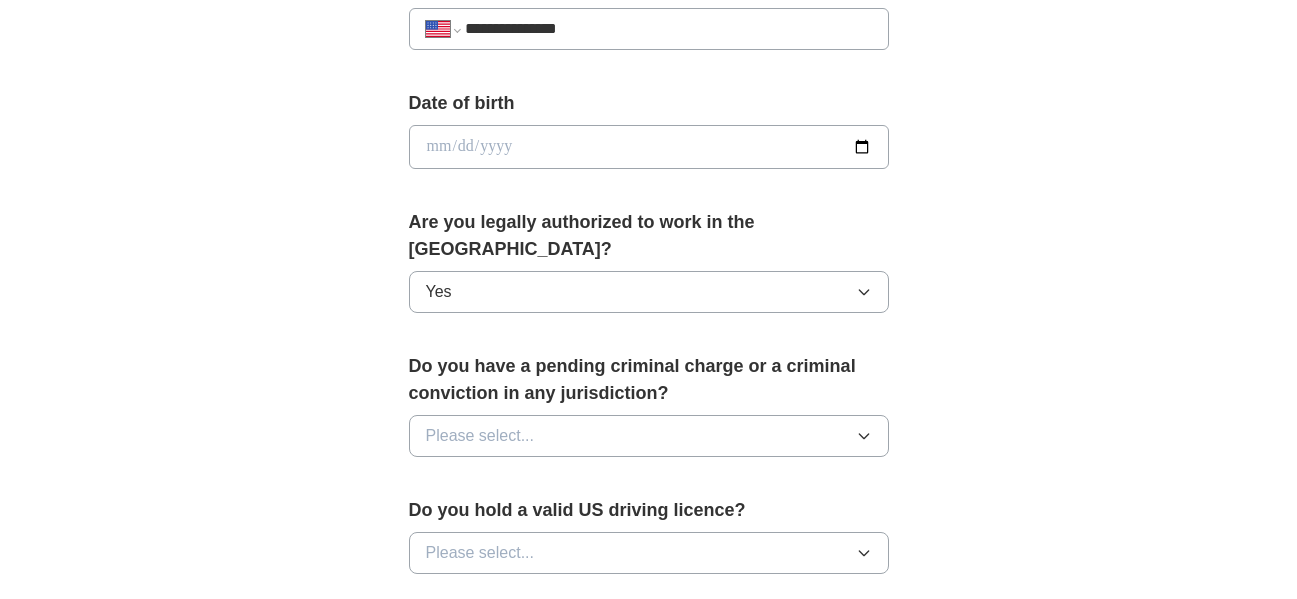 scroll, scrollTop: 1000, scrollLeft: 0, axis: vertical 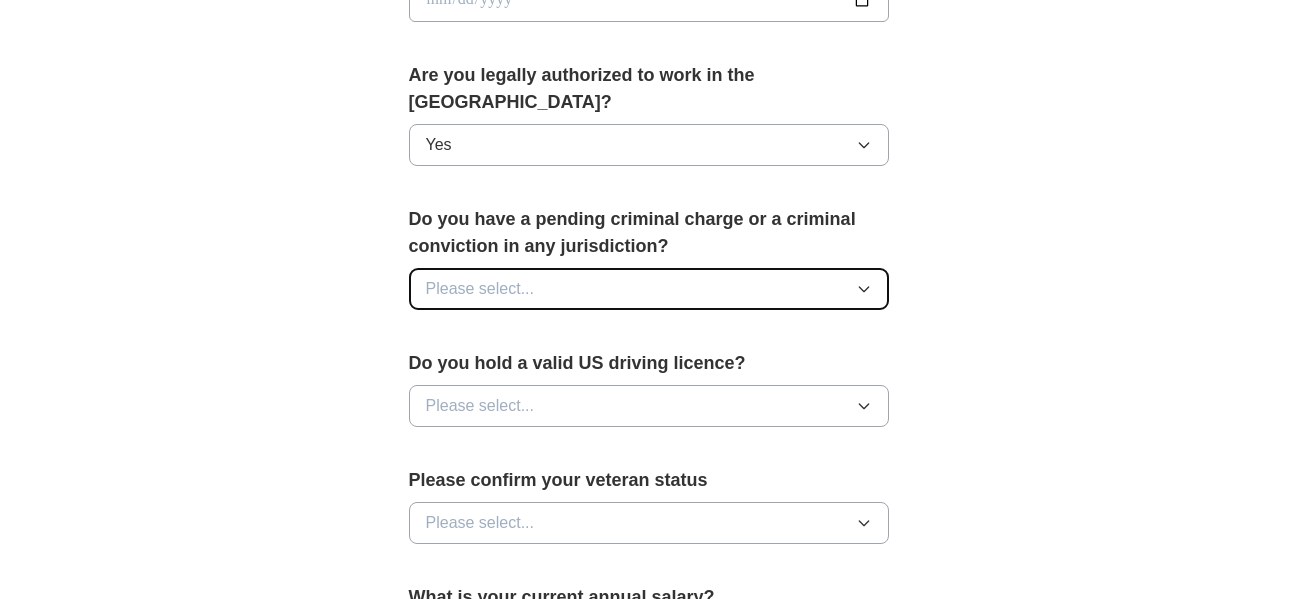 click on "Please select..." at bounding box center (649, 289) 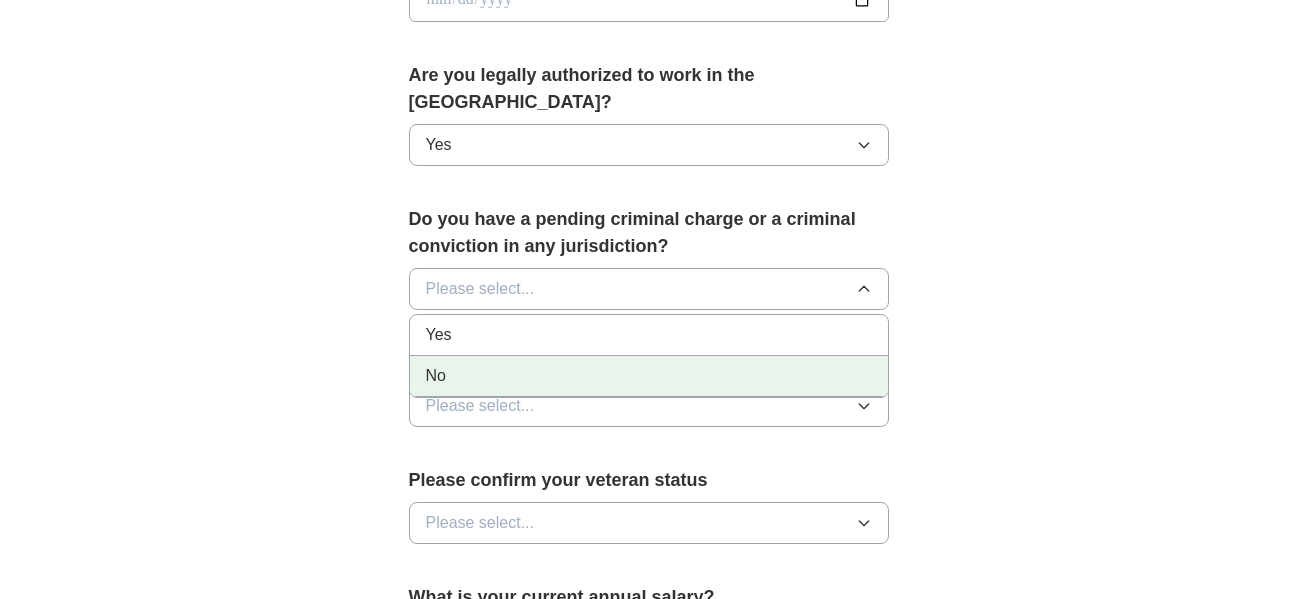 click on "No" at bounding box center (649, 376) 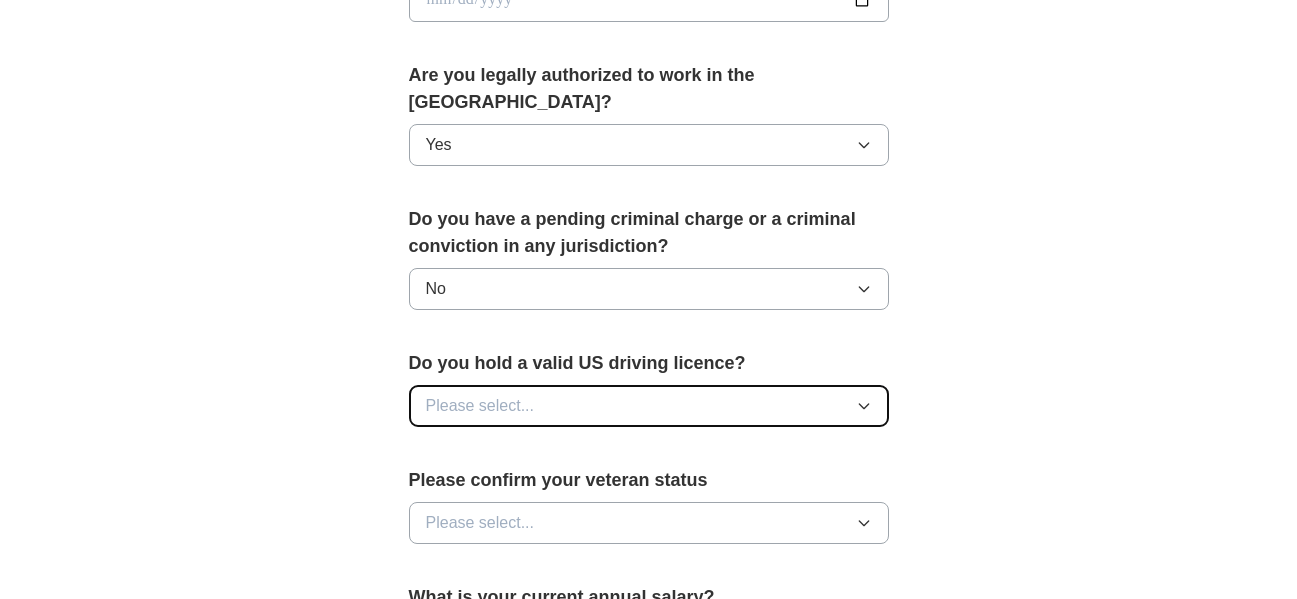 click on "Please select..." at bounding box center (649, 406) 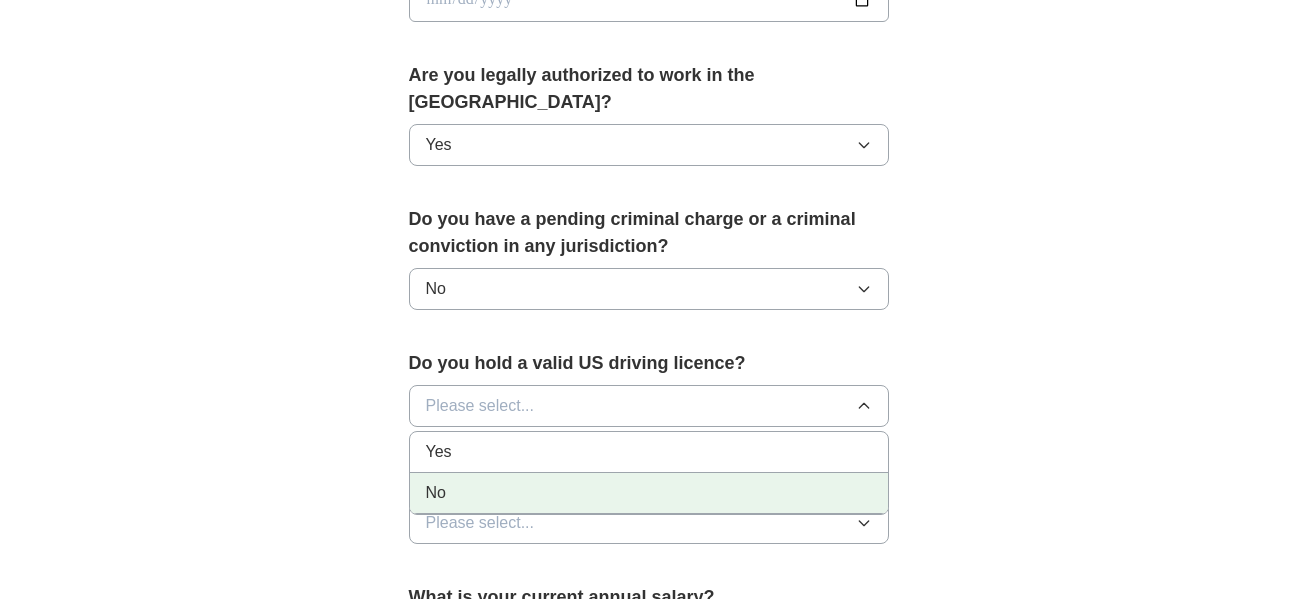 click on "No" at bounding box center [649, 493] 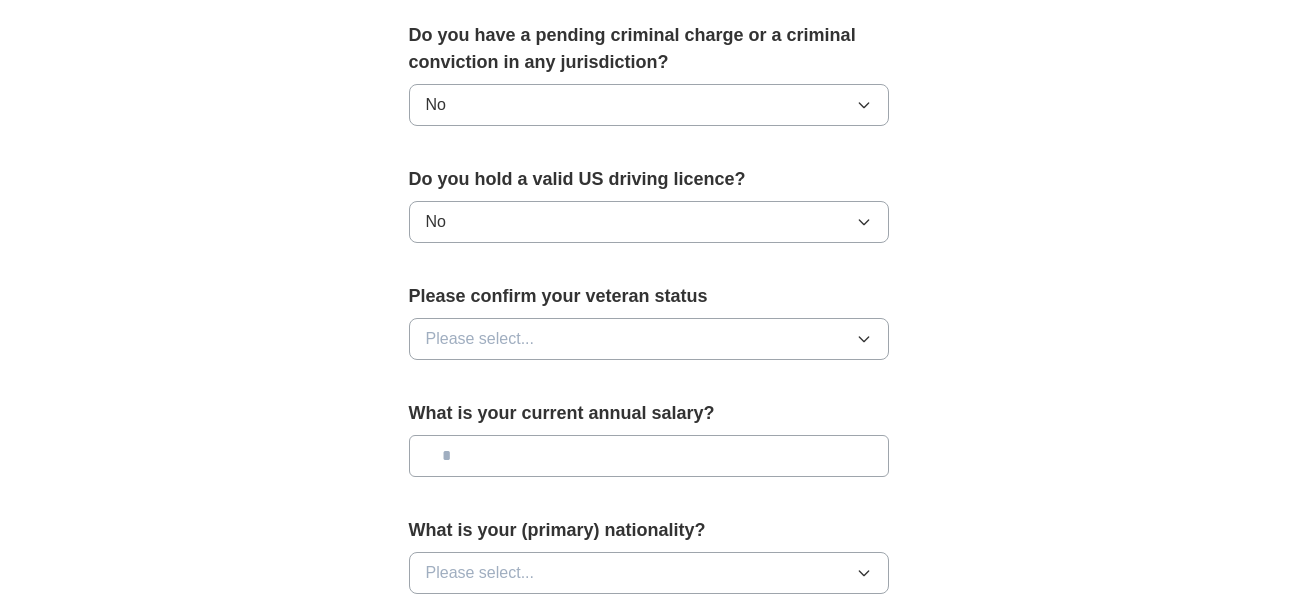scroll, scrollTop: 1200, scrollLeft: 0, axis: vertical 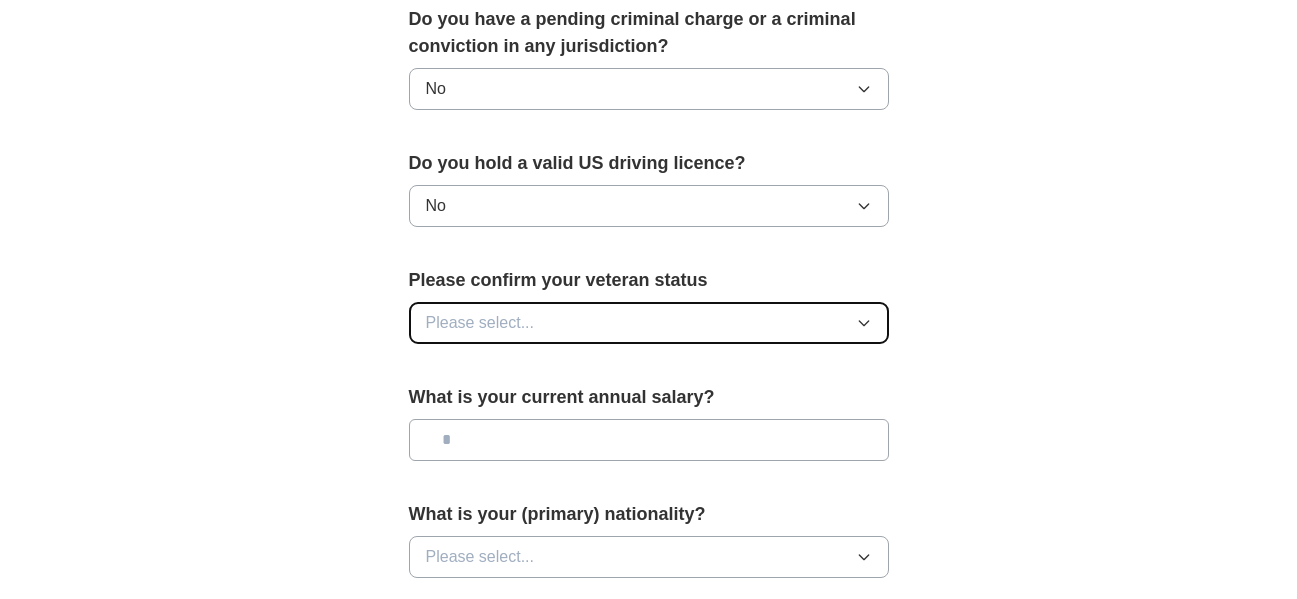 click on "Please select..." at bounding box center [649, 323] 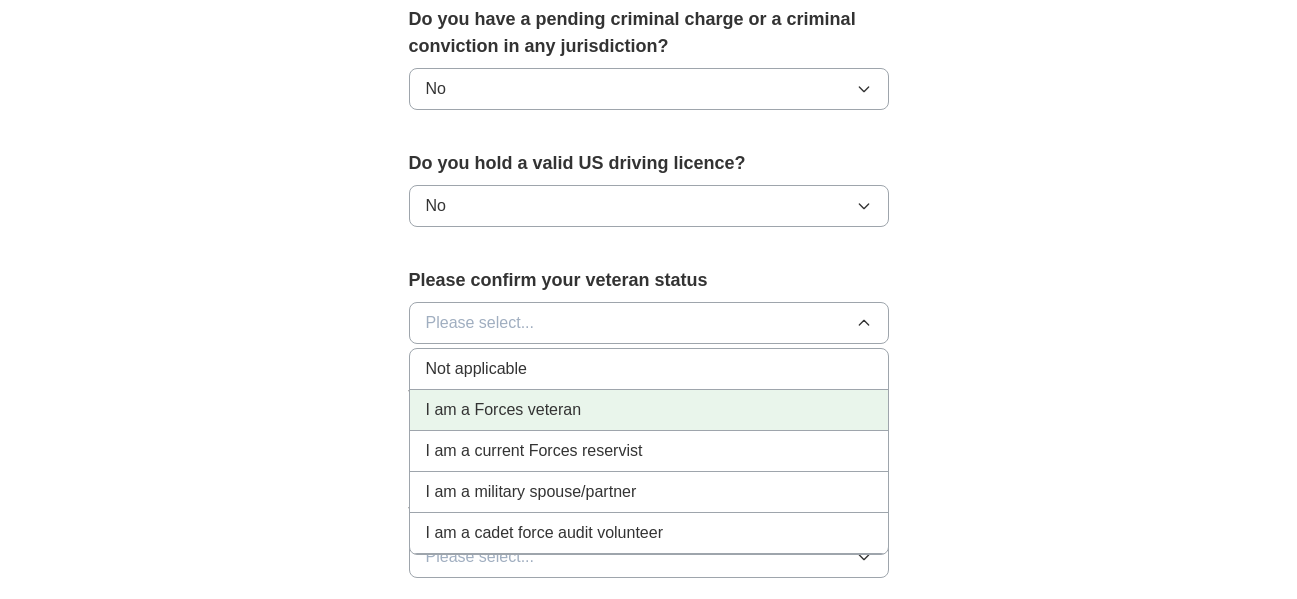 click on "I am a  Forces veteran" at bounding box center [504, 410] 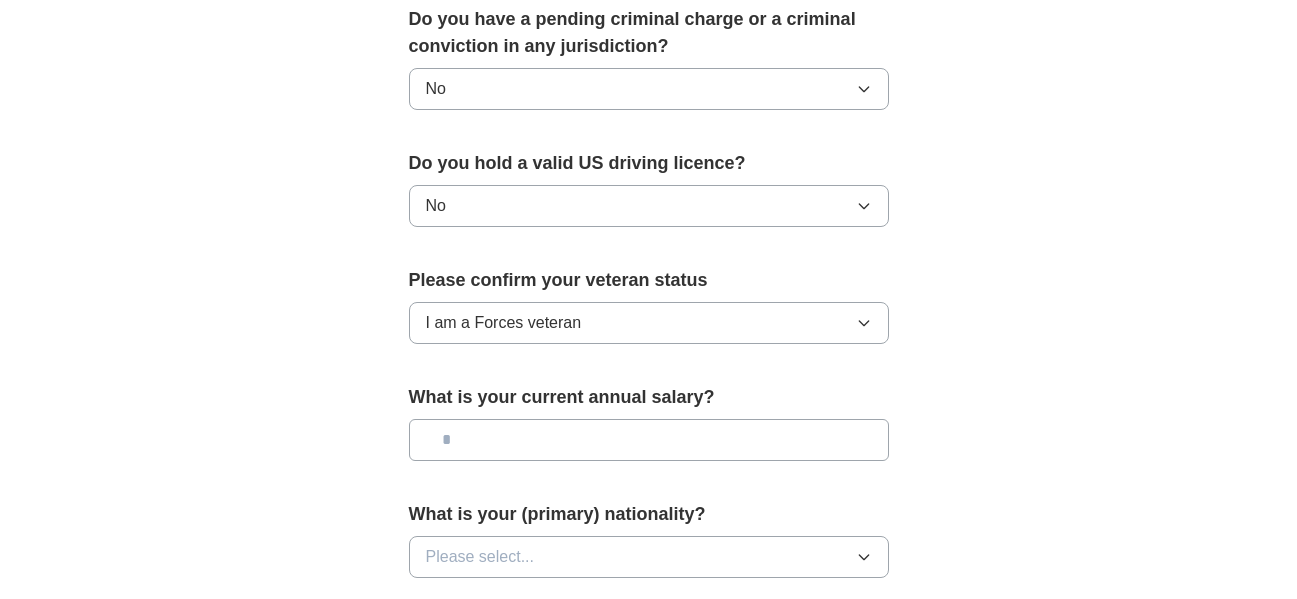click at bounding box center (649, 440) 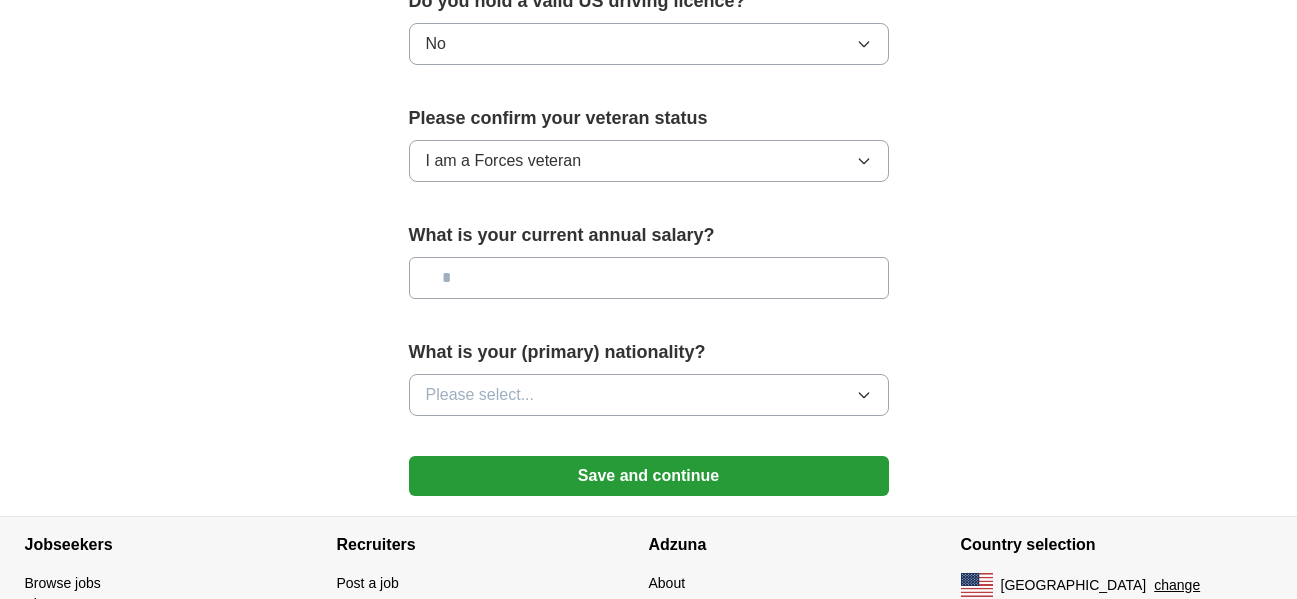 scroll, scrollTop: 1400, scrollLeft: 0, axis: vertical 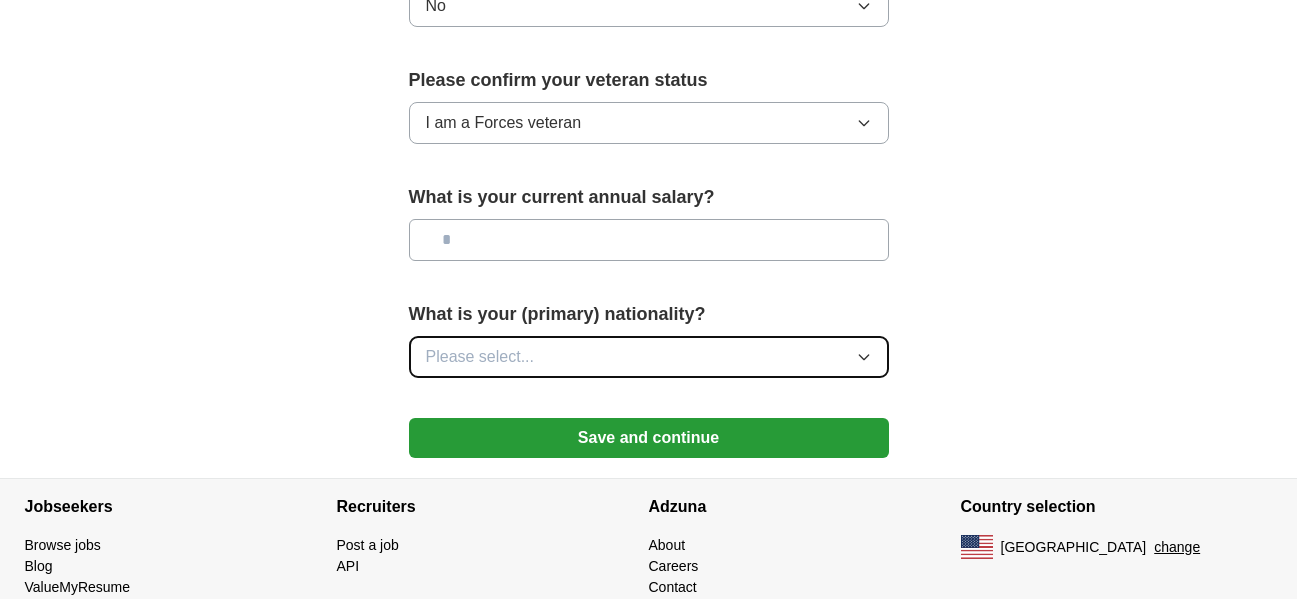 click on "Please select..." at bounding box center (649, 357) 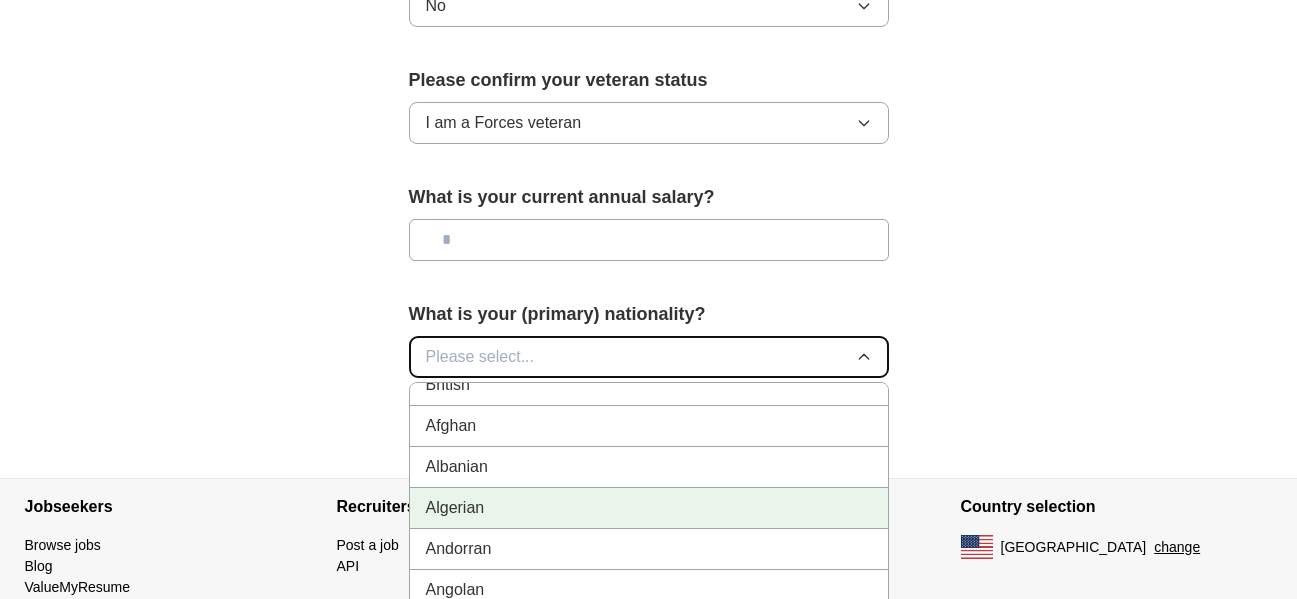 scroll, scrollTop: 100, scrollLeft: 0, axis: vertical 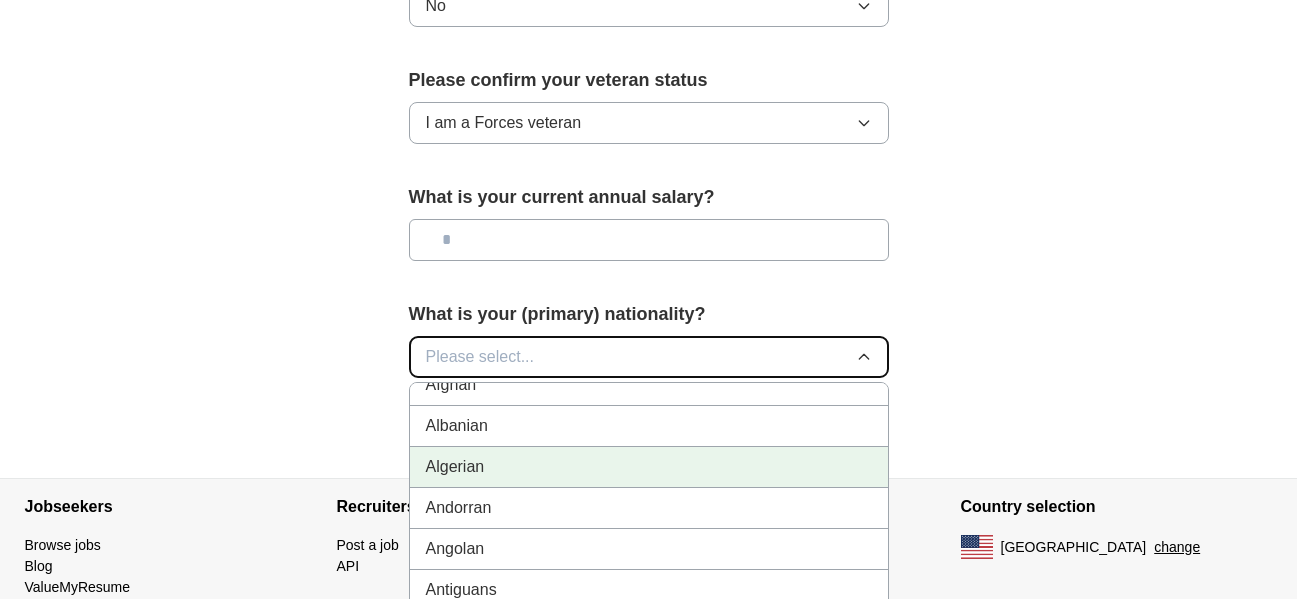 type 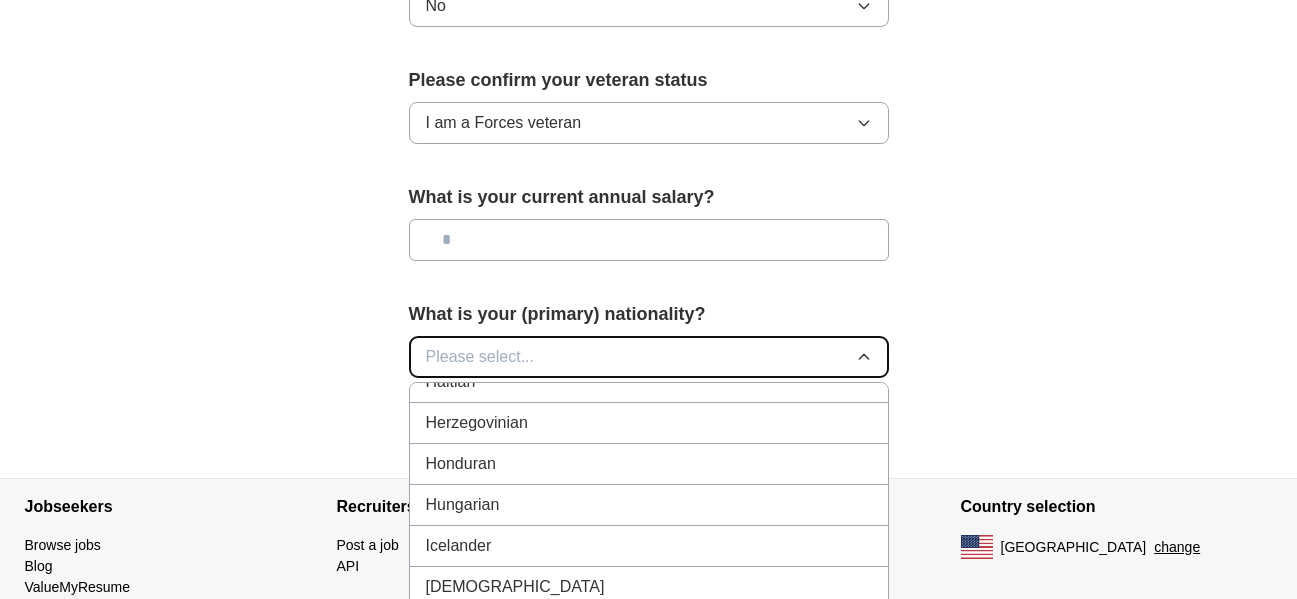 scroll, scrollTop: 3100, scrollLeft: 0, axis: vertical 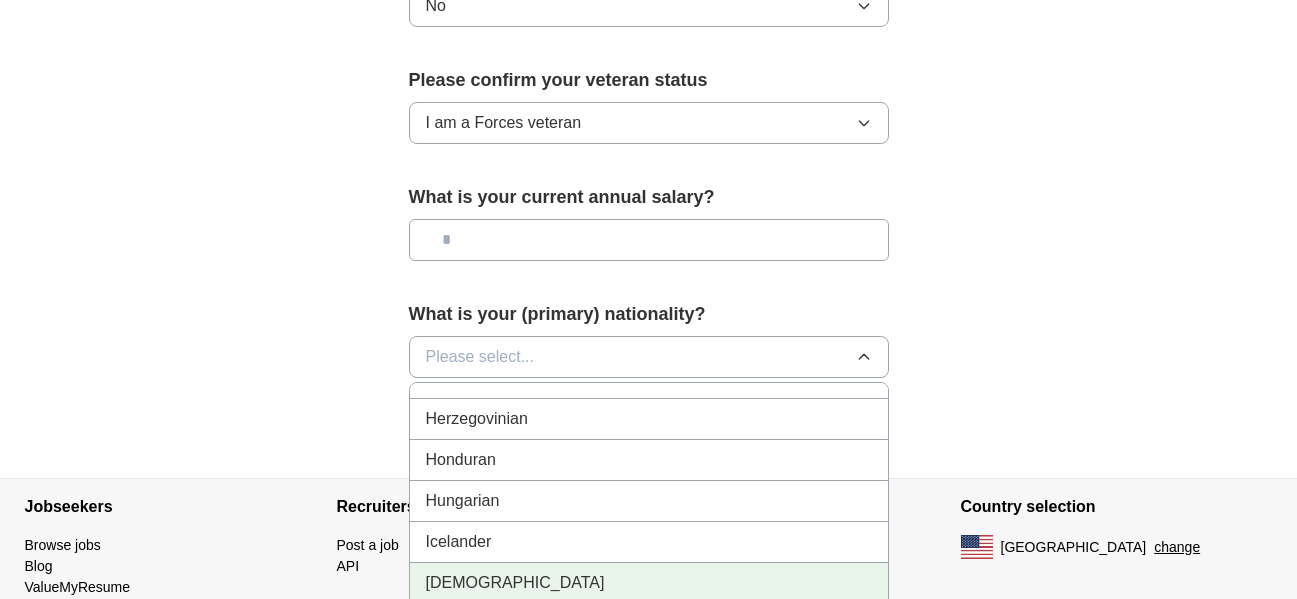click on "[DEMOGRAPHIC_DATA]" at bounding box center [515, 583] 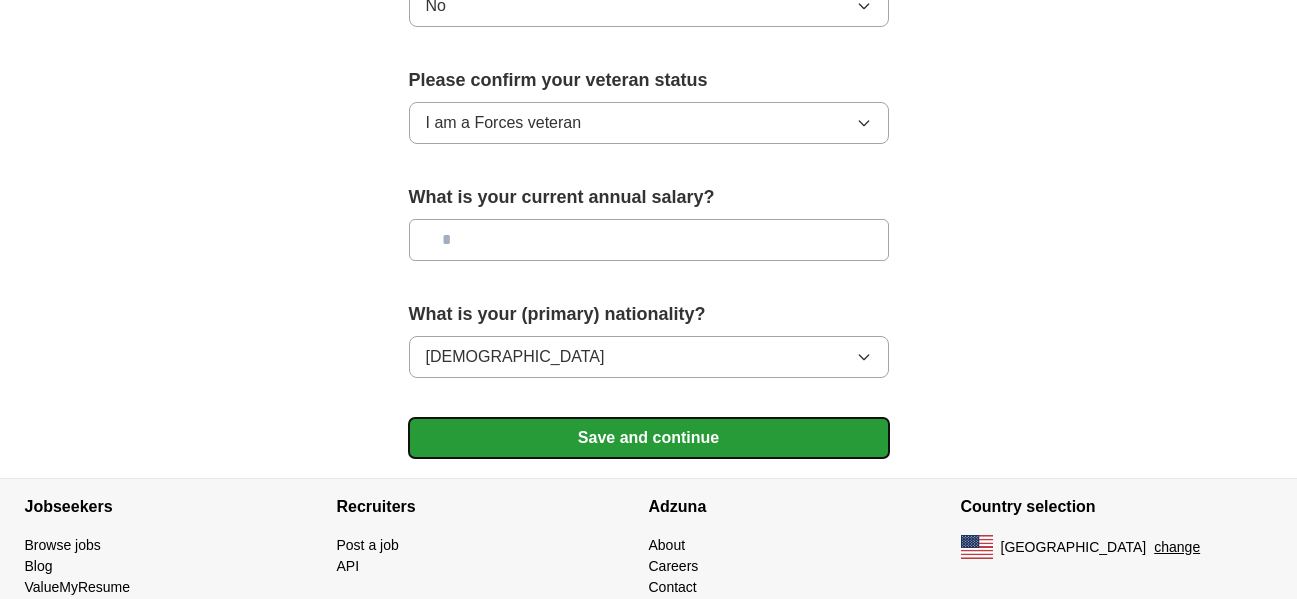 click on "Save and continue" at bounding box center [649, 438] 